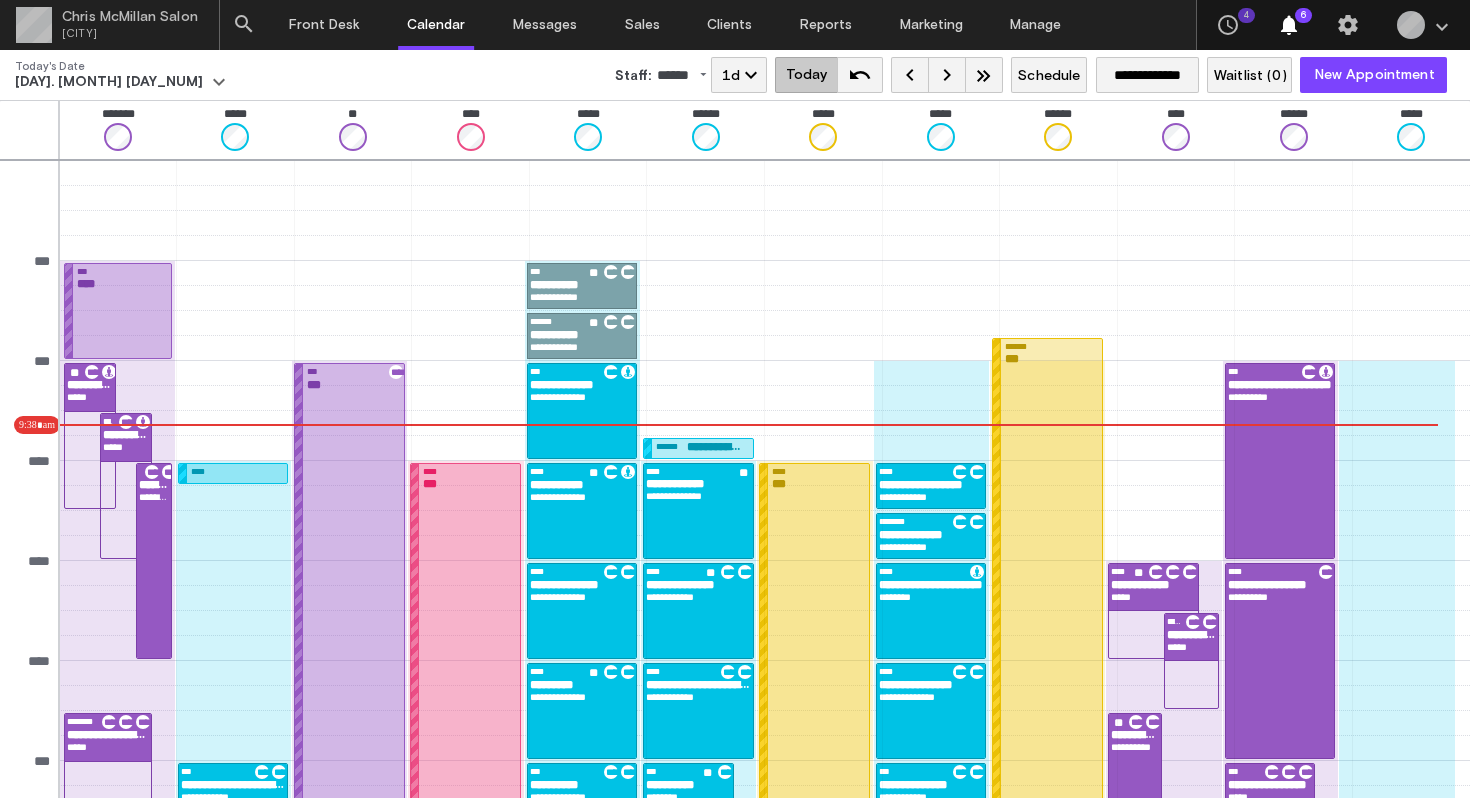scroll, scrollTop: 0, scrollLeft: 0, axis: both 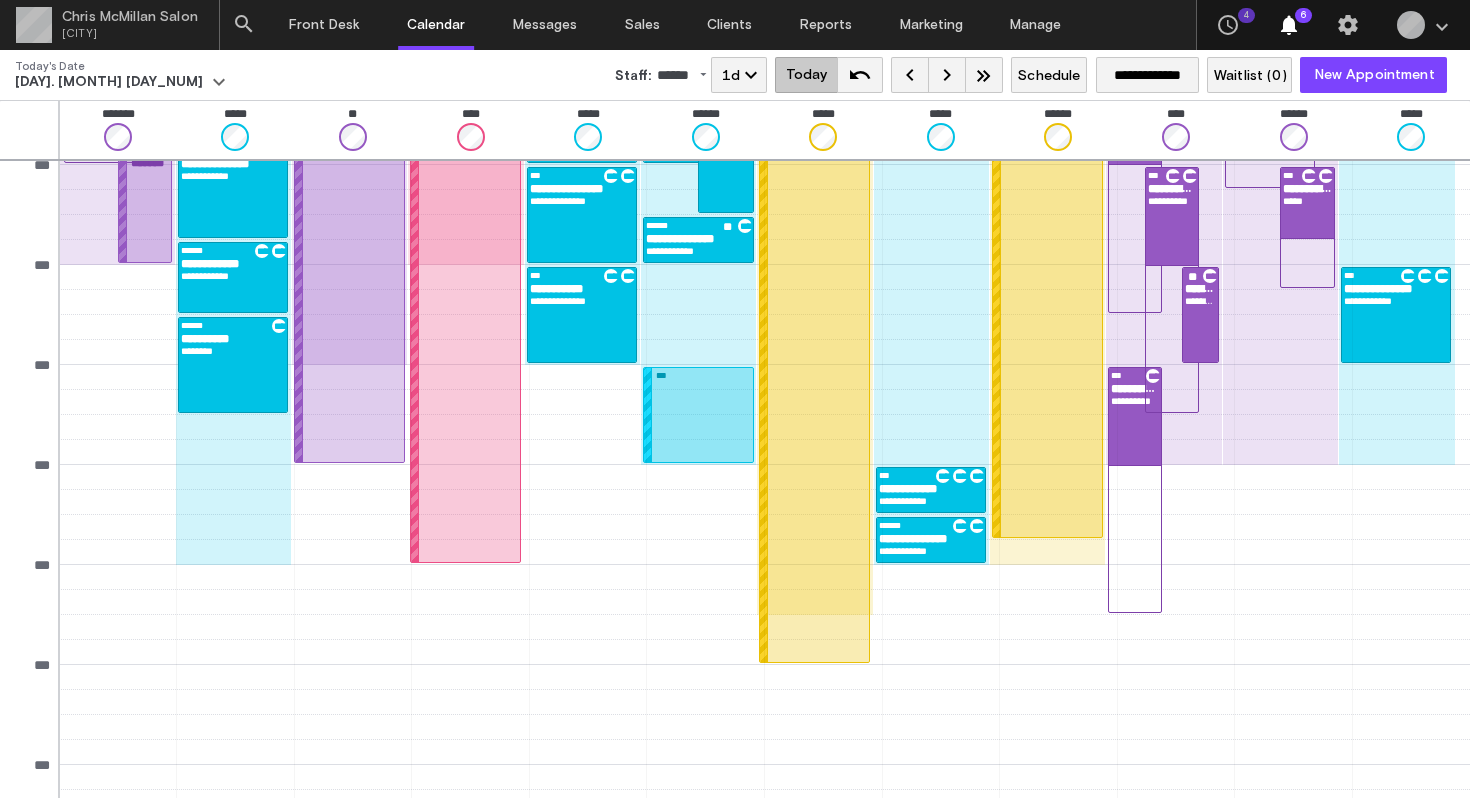 click on "Today's Date      [DAY]. [MONTH] [DAY_NUM]               Staff:
[NAME]
Select:    All Staff   Is Working                [NAME]   [NAME]           [NAME]     [NAME]           [NAME]     [NAME]           [NAME]     [NAME]           [NAME]     [NAME]           [NAME]     [NAME]           [NAME]     [NAME]           [NAME]     [NAME]           [NAME]     [NAME]           [NAME]     [NAME]           [NAME]   [NAME]           [NAME]     [NAME]           [NAME]     [NAME]           [NAME]     [NAME]           [NAME]     [NAME]           [NAME]     [NAME]           [NAME]     [NAME]           [NAME]     [NAME]           [NAME]   [NAME]           [NAME]     [NAME]           [NAME]     [NAME]           [NAME]     [NAME]           [NAME]     [NAME]" at bounding box center (735, 75) 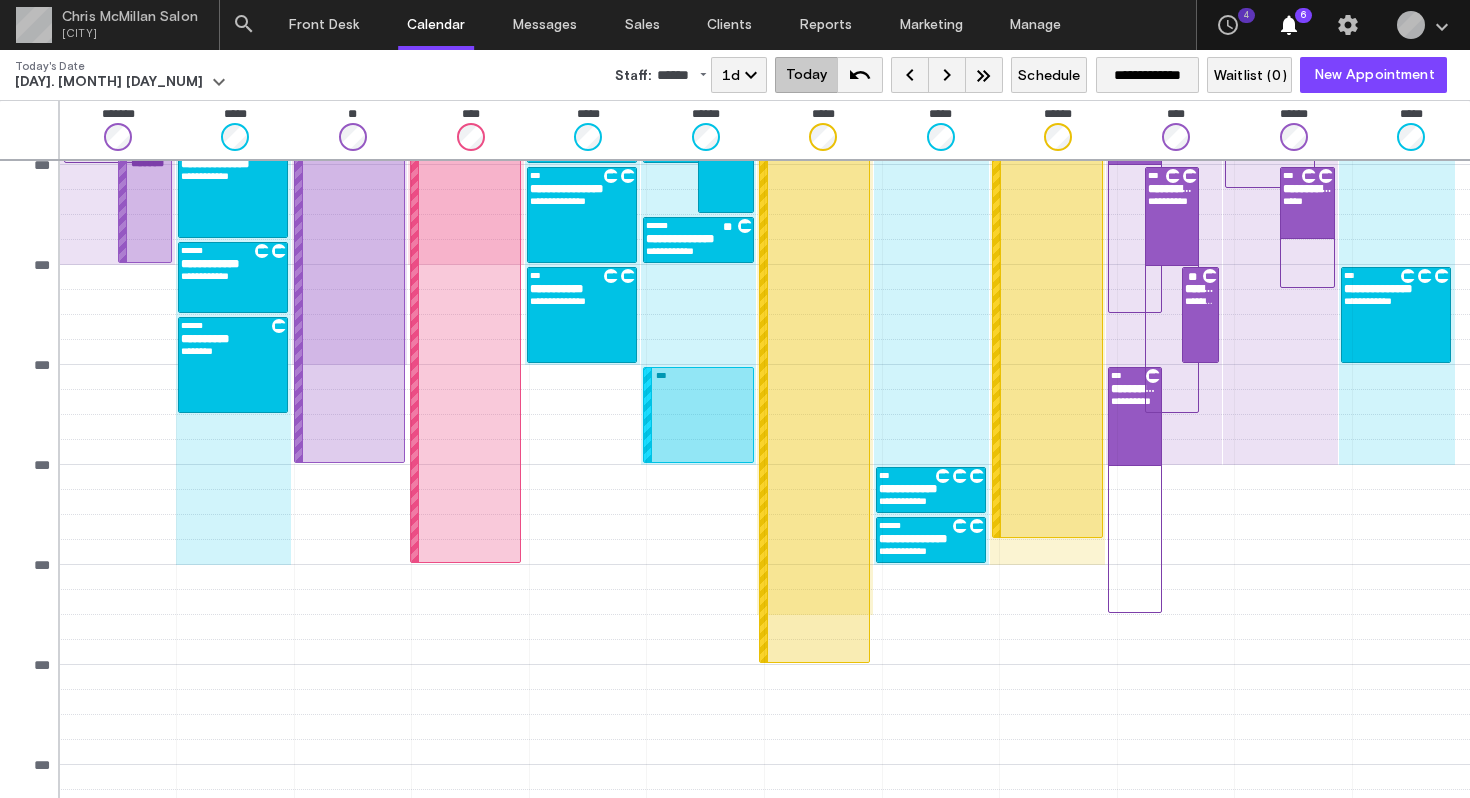 click on "Today's Date      [DAY]. [MONTH] [DAY_NUM]               Staff:
[NAME]
Select:    All Staff   Is Working                [NAME]   [NAME]           [NAME]     [NAME]           [NAME]     [NAME]           [NAME]     [NAME]           [NAME]     [NAME]           [NAME]     [NAME]           [NAME]     [NAME]           [NAME]     [NAME]           [NAME]     [NAME]           [NAME]     [NAME]           [NAME]   [NAME]           [NAME]     [NAME]           [NAME]     [NAME]           [NAME]     [NAME]           [NAME]     [NAME]           [NAME]     [NAME]           [NAME]     [NAME]           [NAME]     [NAME]           [NAME]   [NAME]           [NAME]     [NAME]           [NAME]     [NAME]           [NAME]     [NAME]           [NAME]     [NAME]" at bounding box center [735, 75] 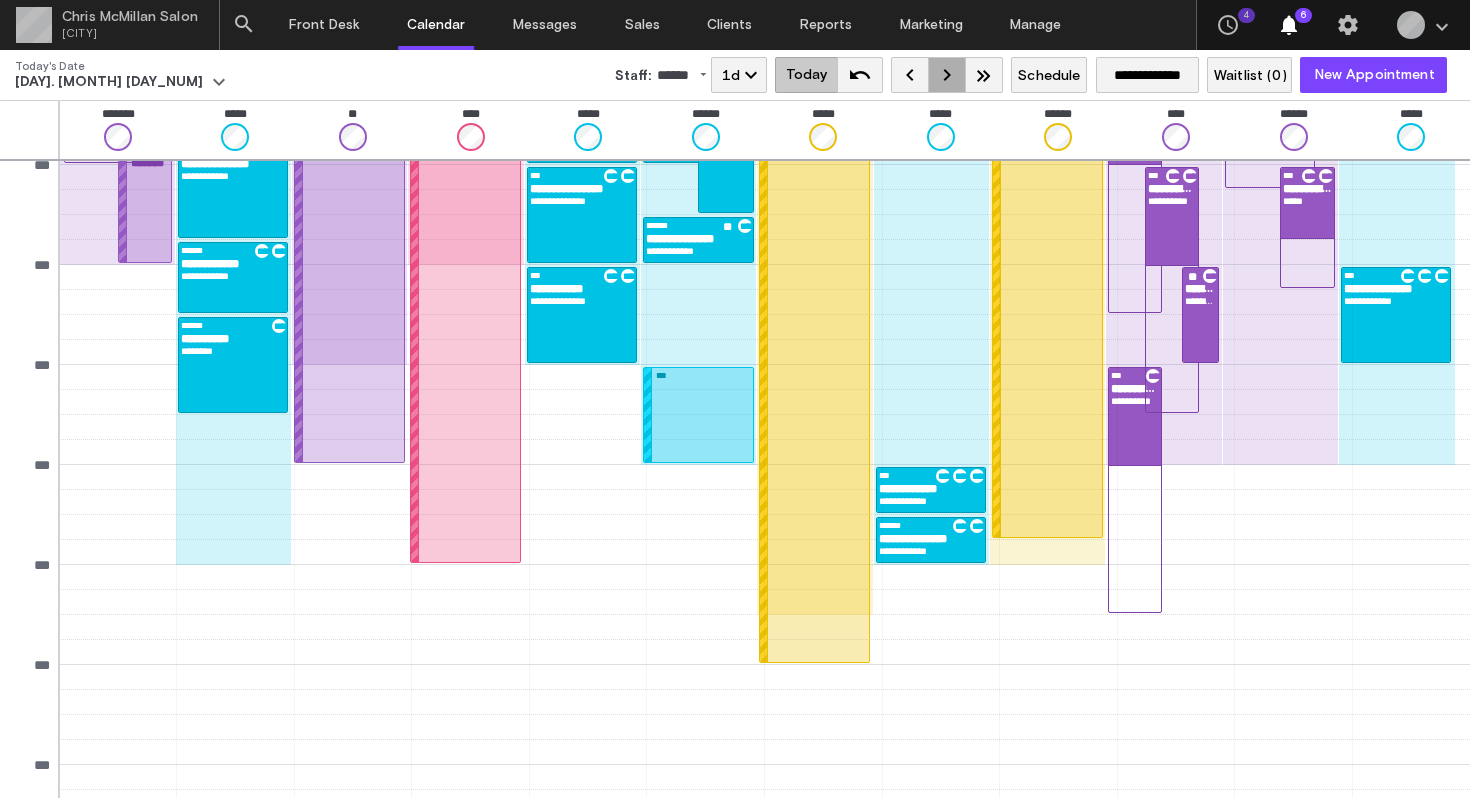 click on "keyboard_arrow_right" at bounding box center (947, 75) 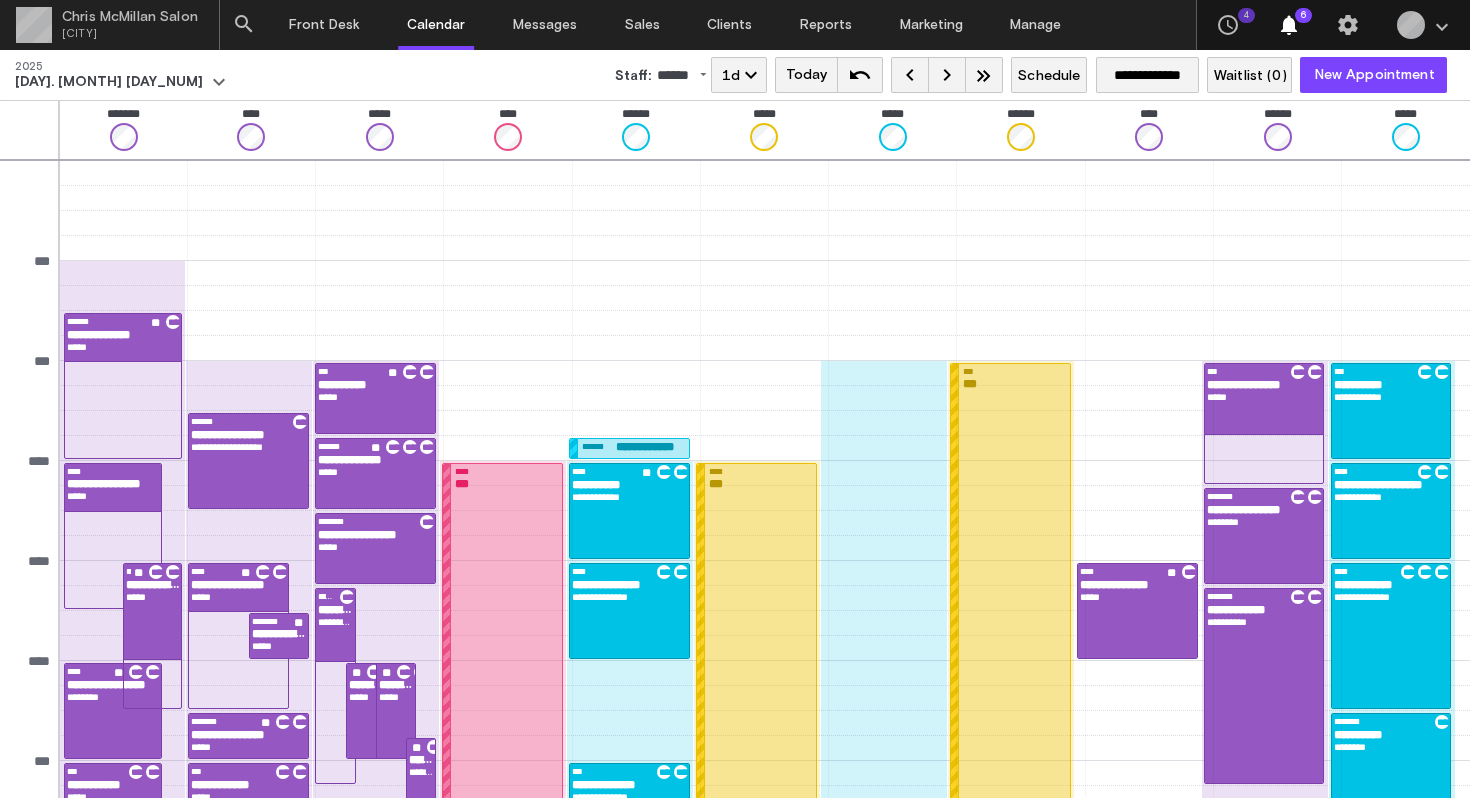 click on "keyboard_arrow_right" at bounding box center [947, 75] 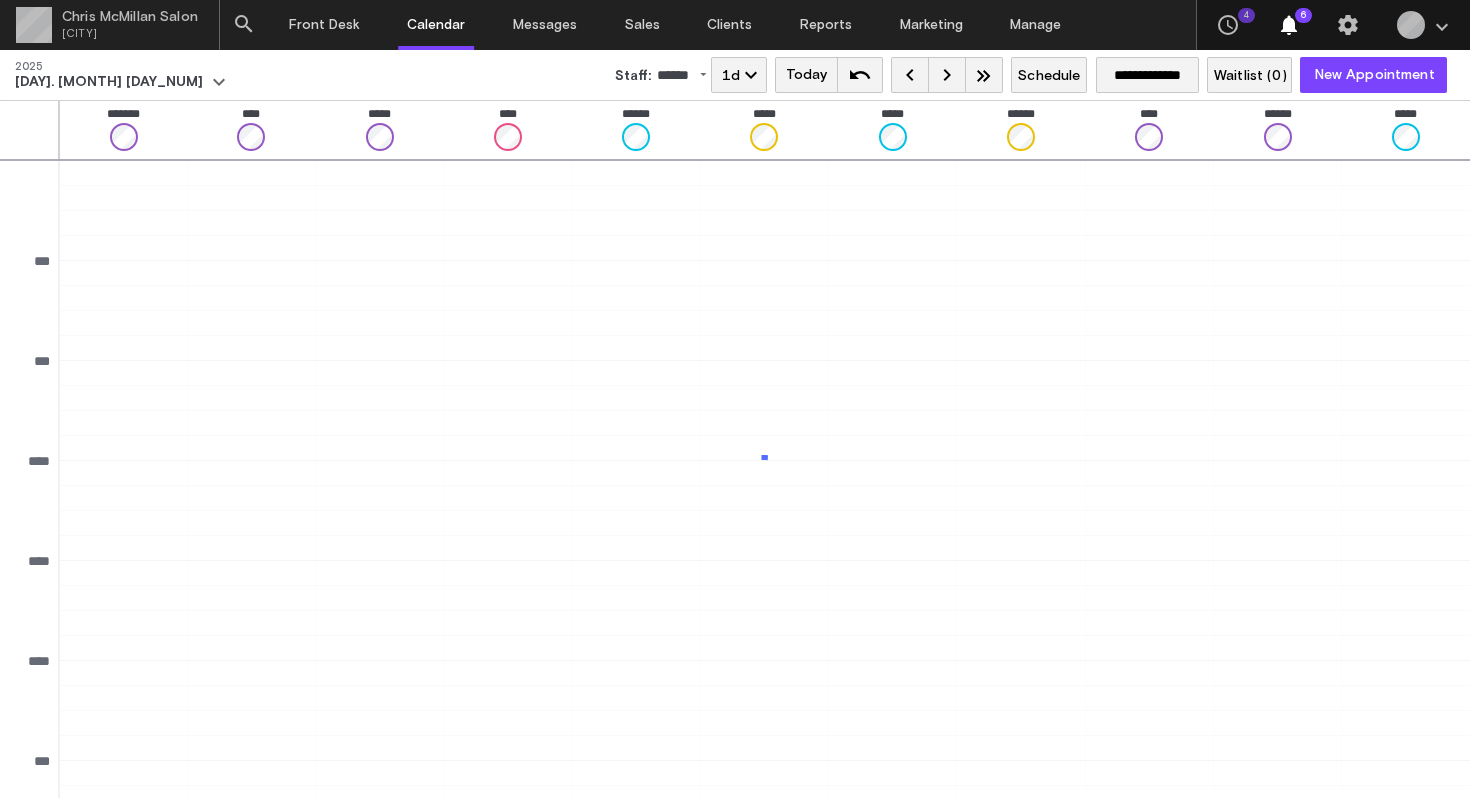 click on "keyboard_arrow_right" at bounding box center [947, 75] 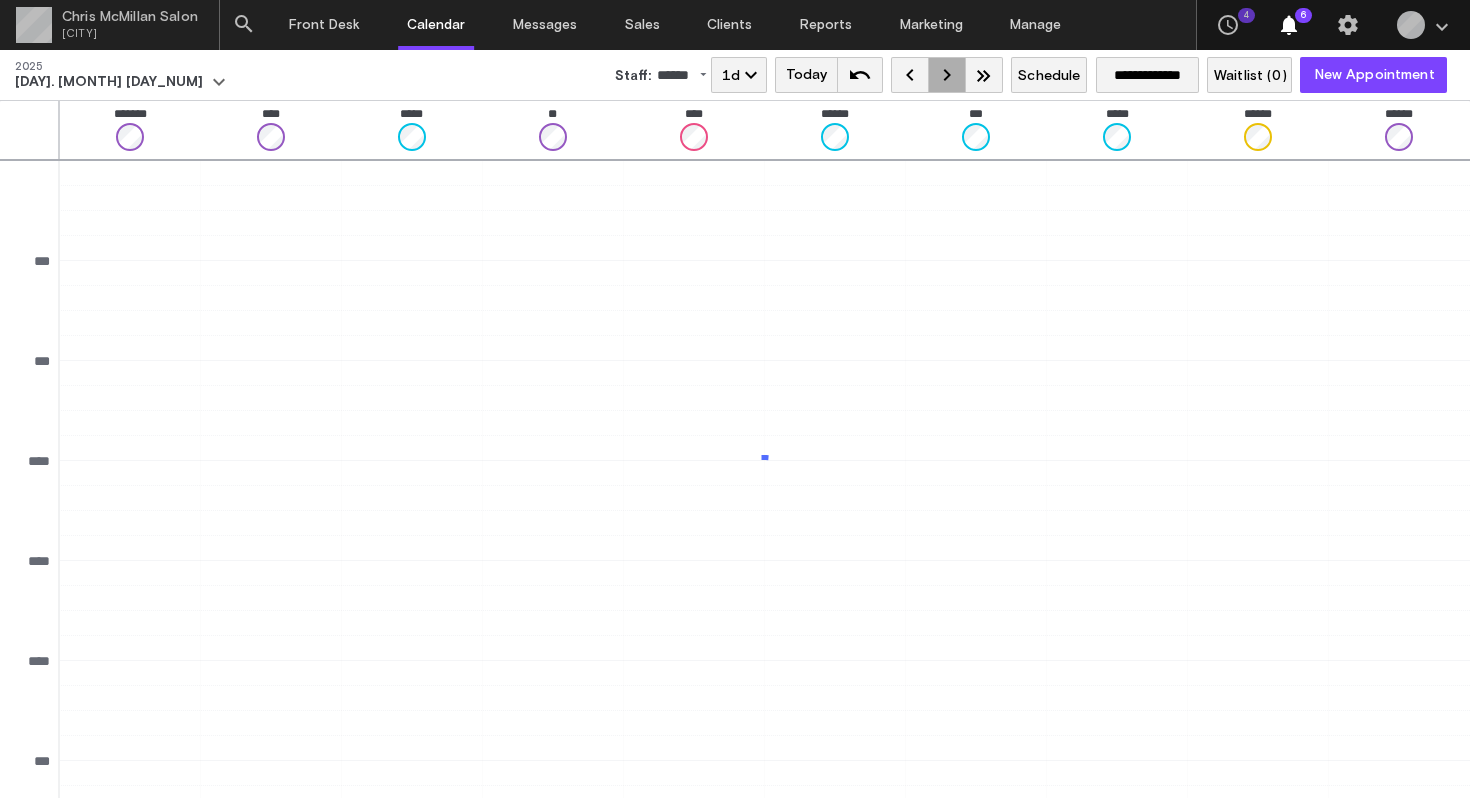 click on "keyboard_arrow_right" at bounding box center (947, 75) 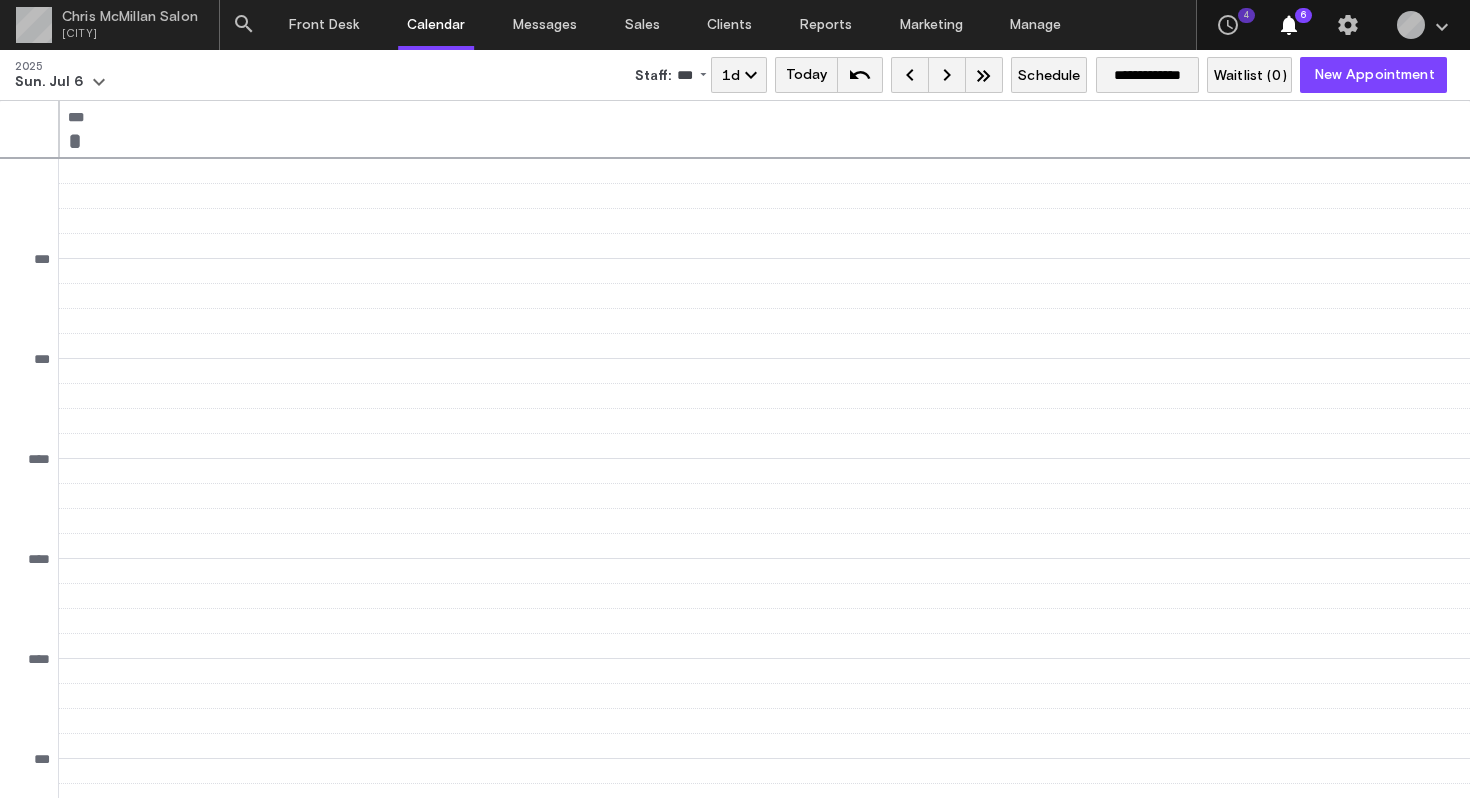click on "keyboard_arrow_right" at bounding box center [947, 75] 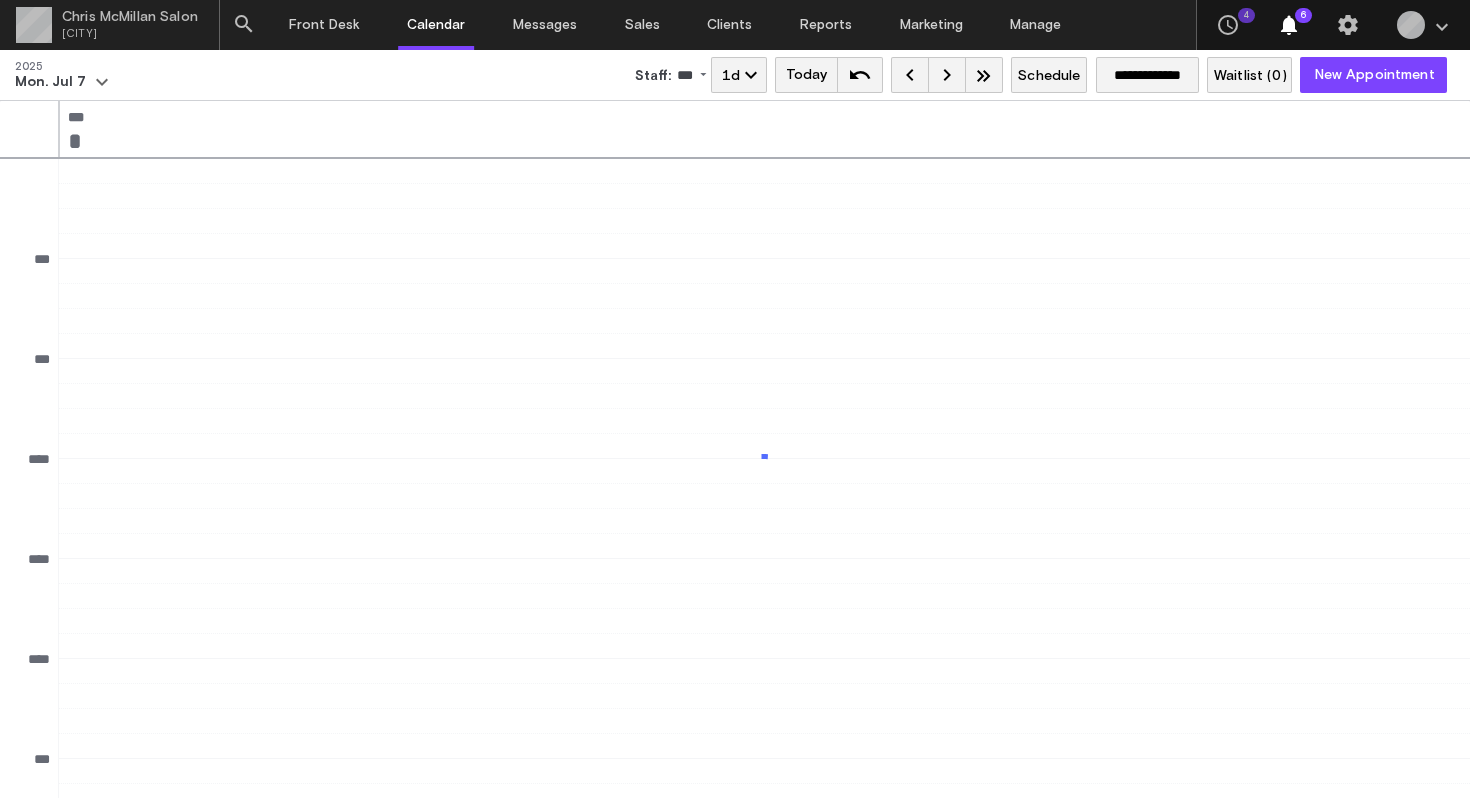 click on "keyboard_arrow_right" at bounding box center [947, 75] 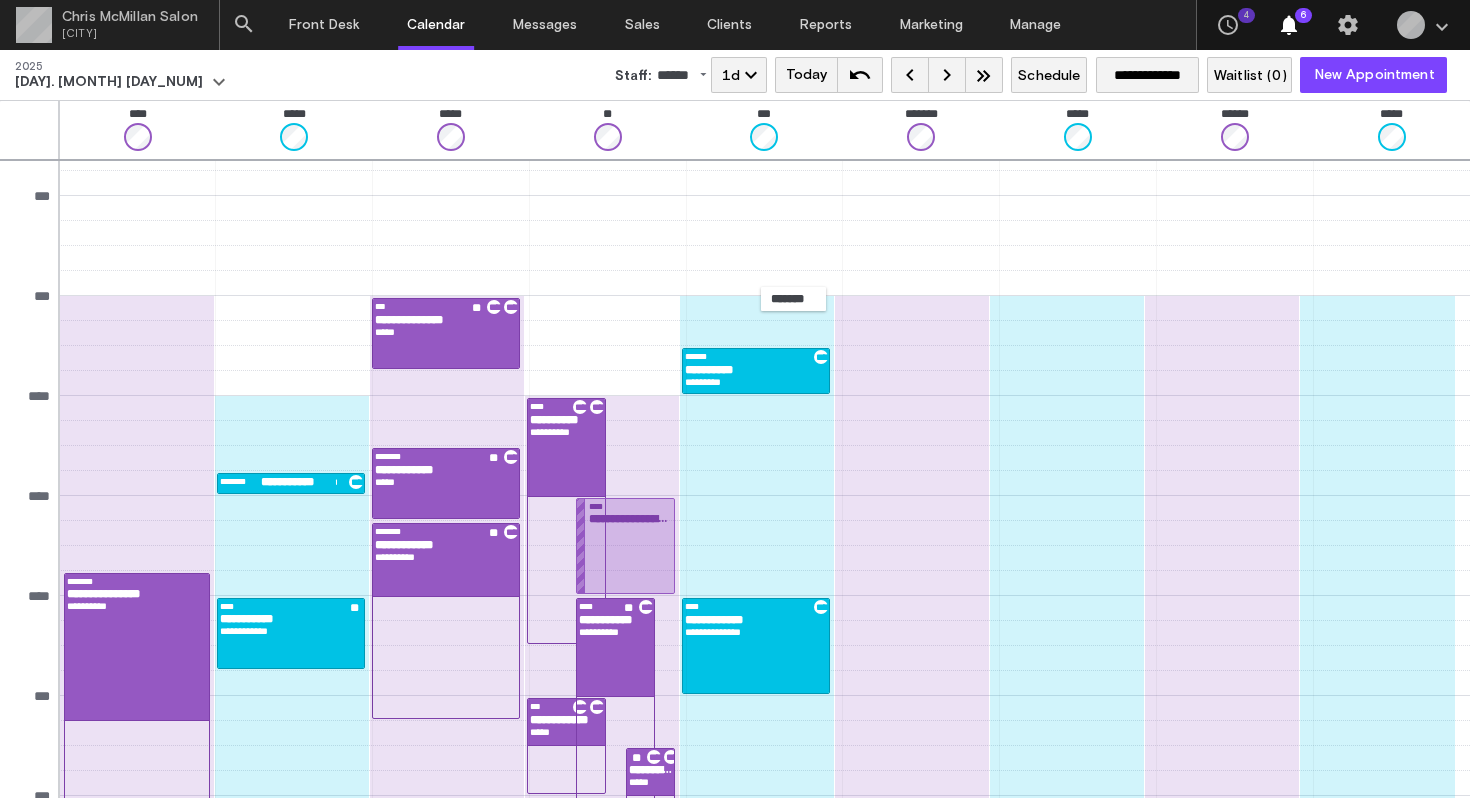scroll, scrollTop: 13, scrollLeft: 0, axis: vertical 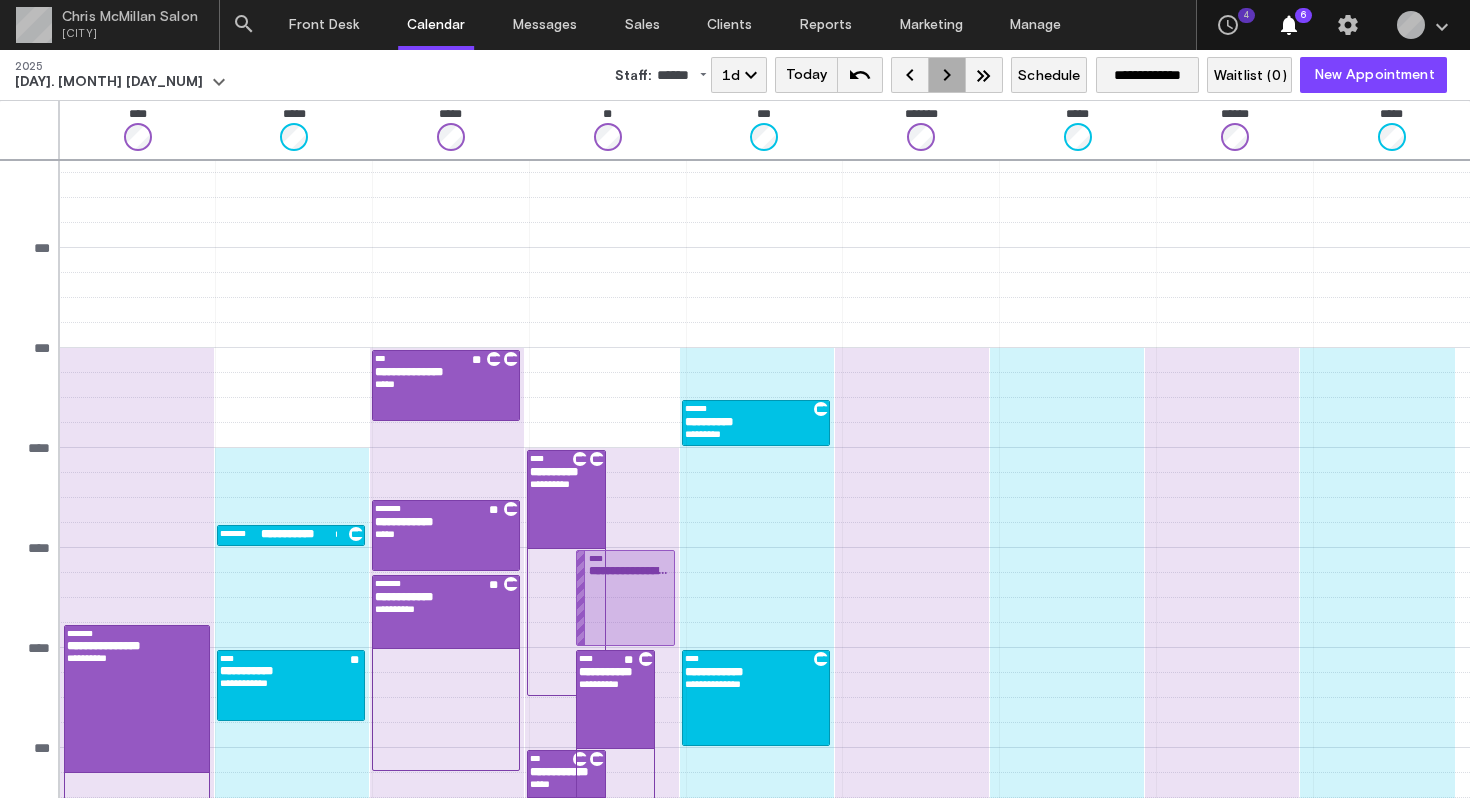 click on "keyboard_arrow_right" at bounding box center [947, 75] 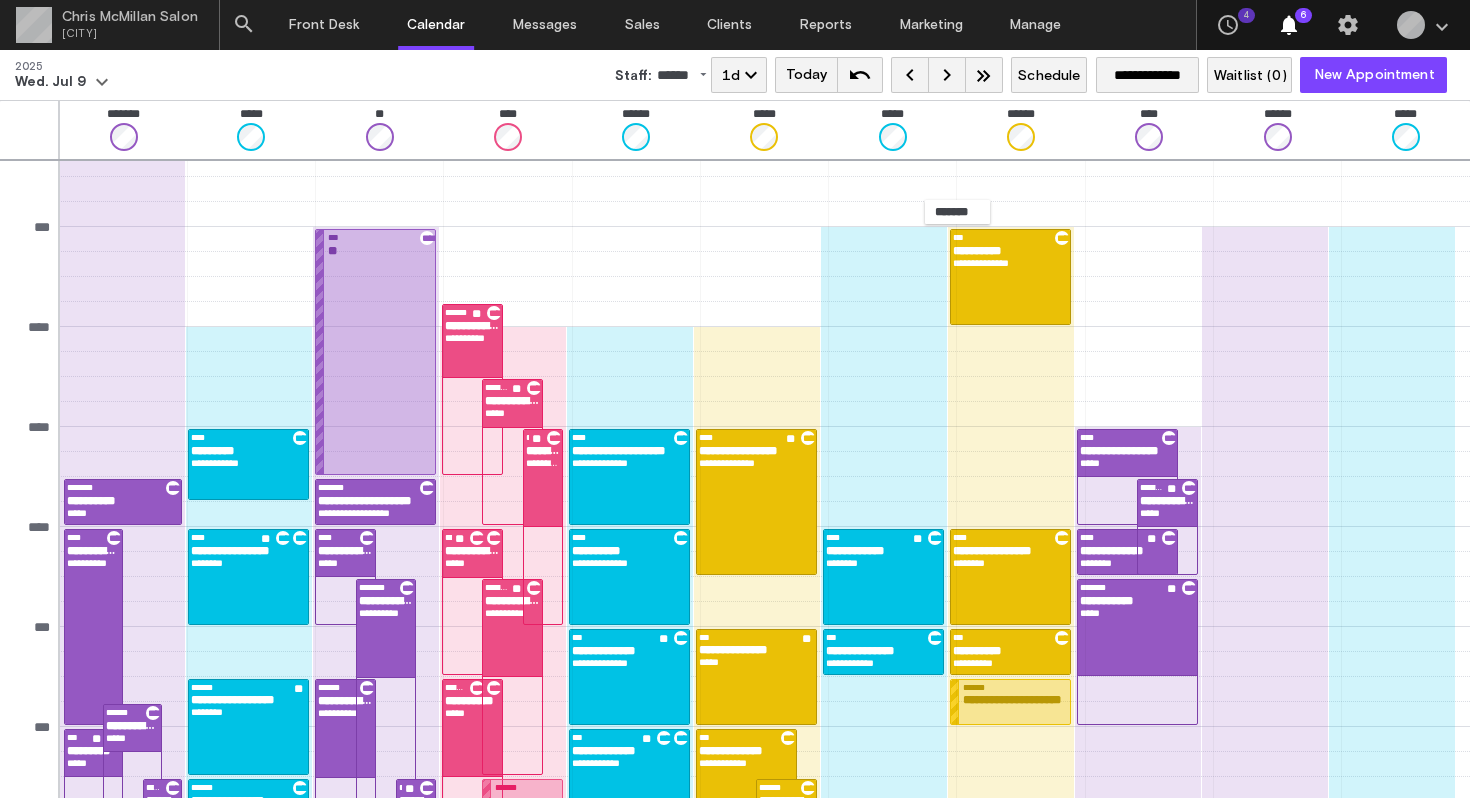 scroll, scrollTop: 209, scrollLeft: 0, axis: vertical 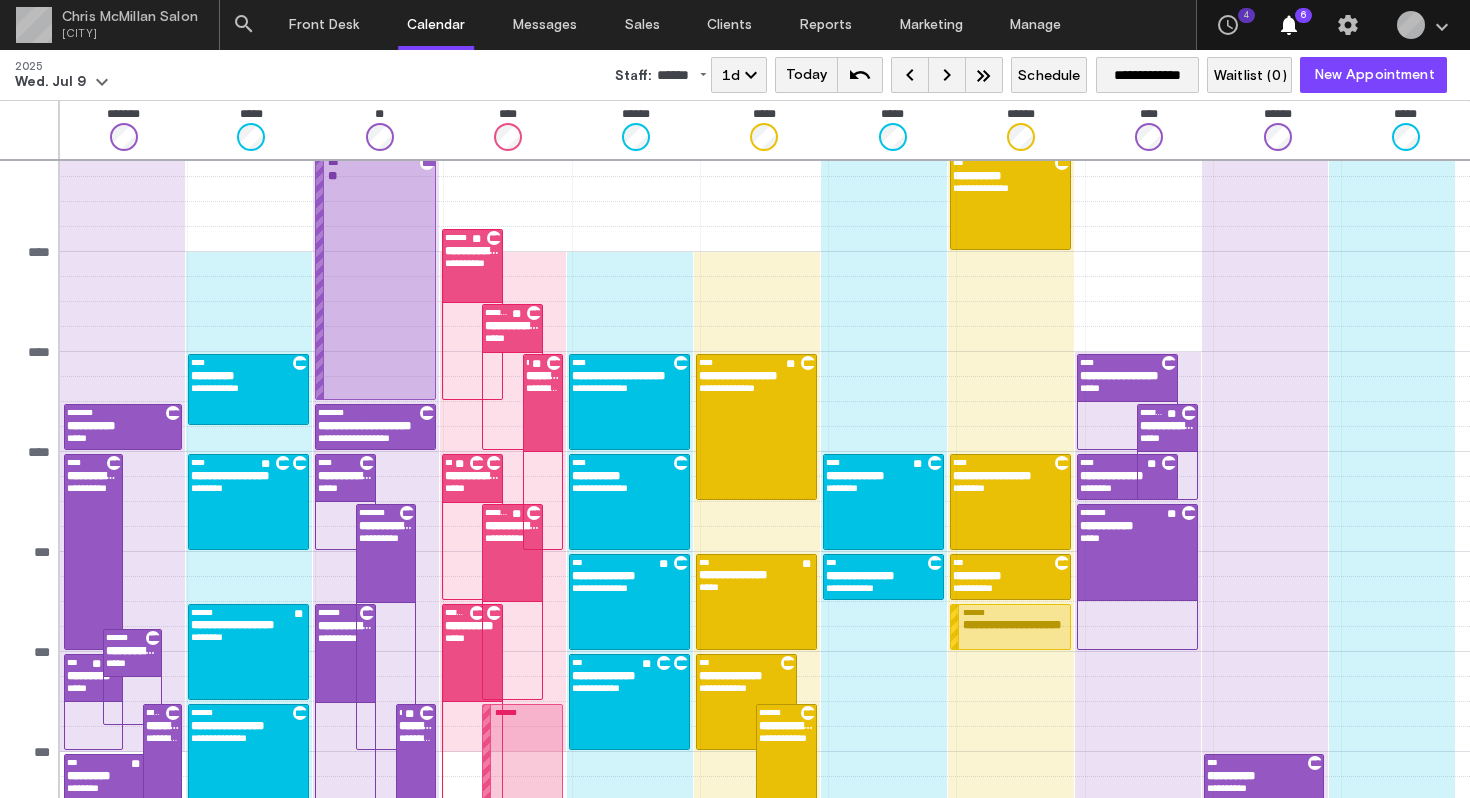 click on "keyboard_arrow_left" at bounding box center [910, 75] 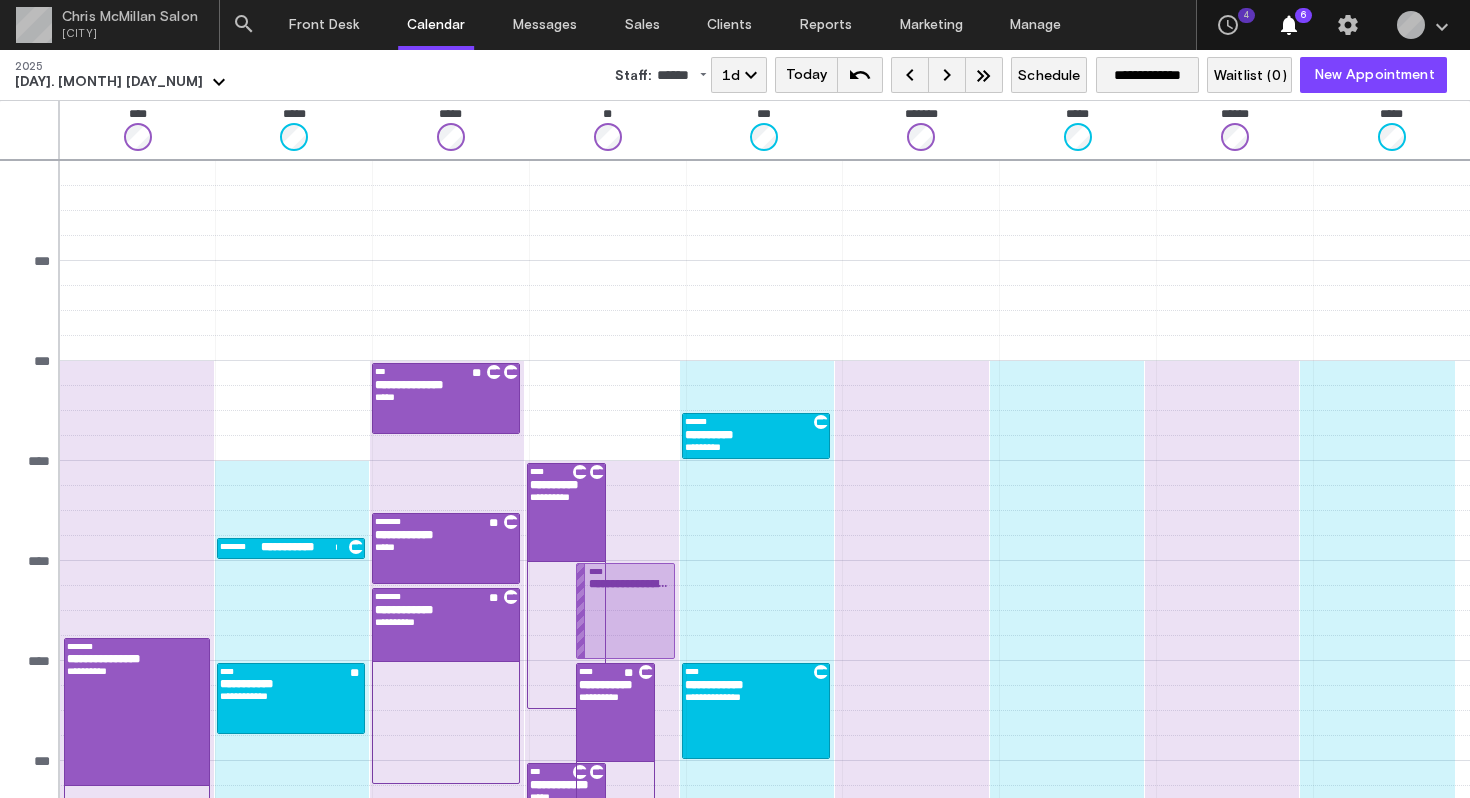click on "keyboard_arrow_down" at bounding box center (219, 82) 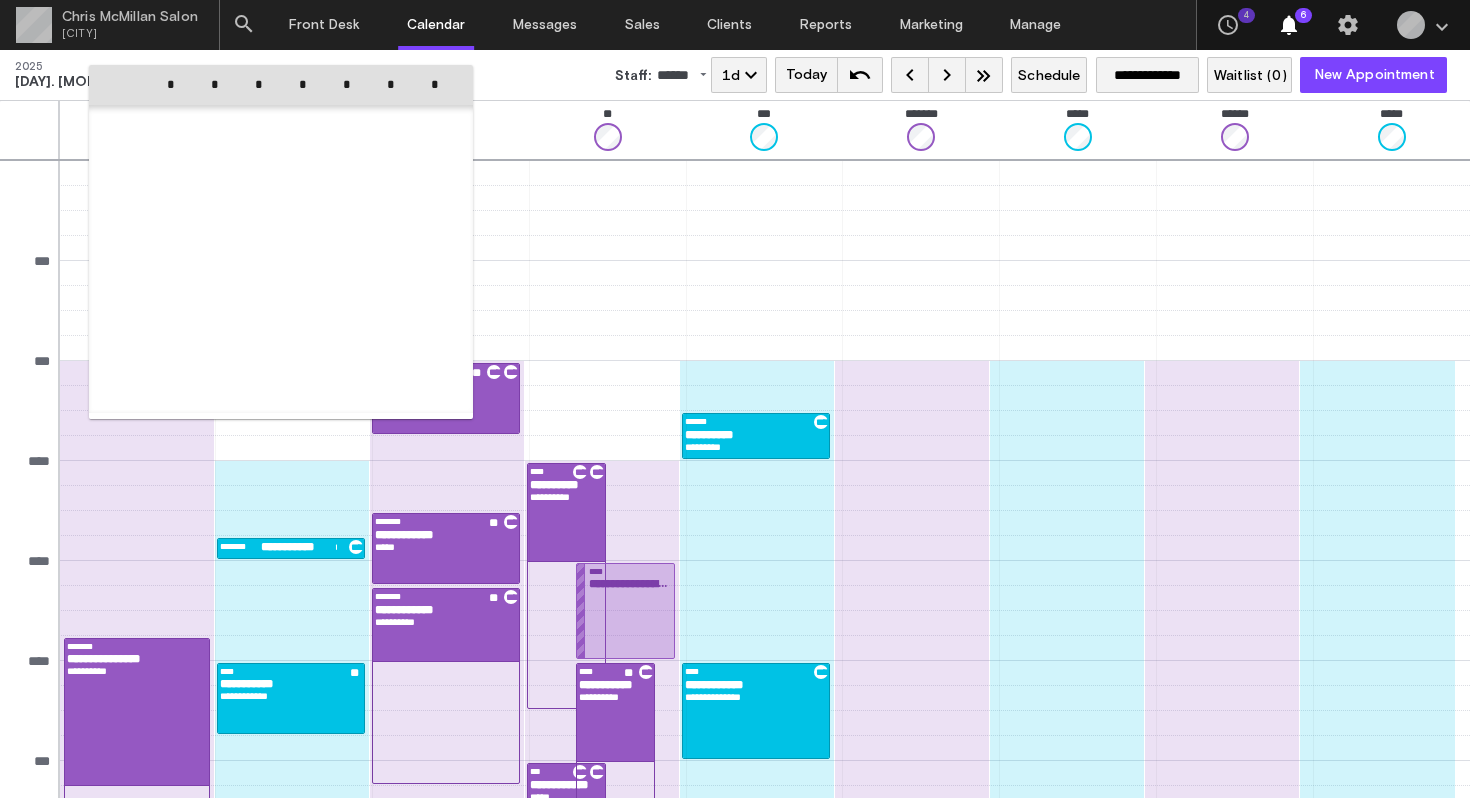 scroll, scrollTop: 49290, scrollLeft: 0, axis: vertical 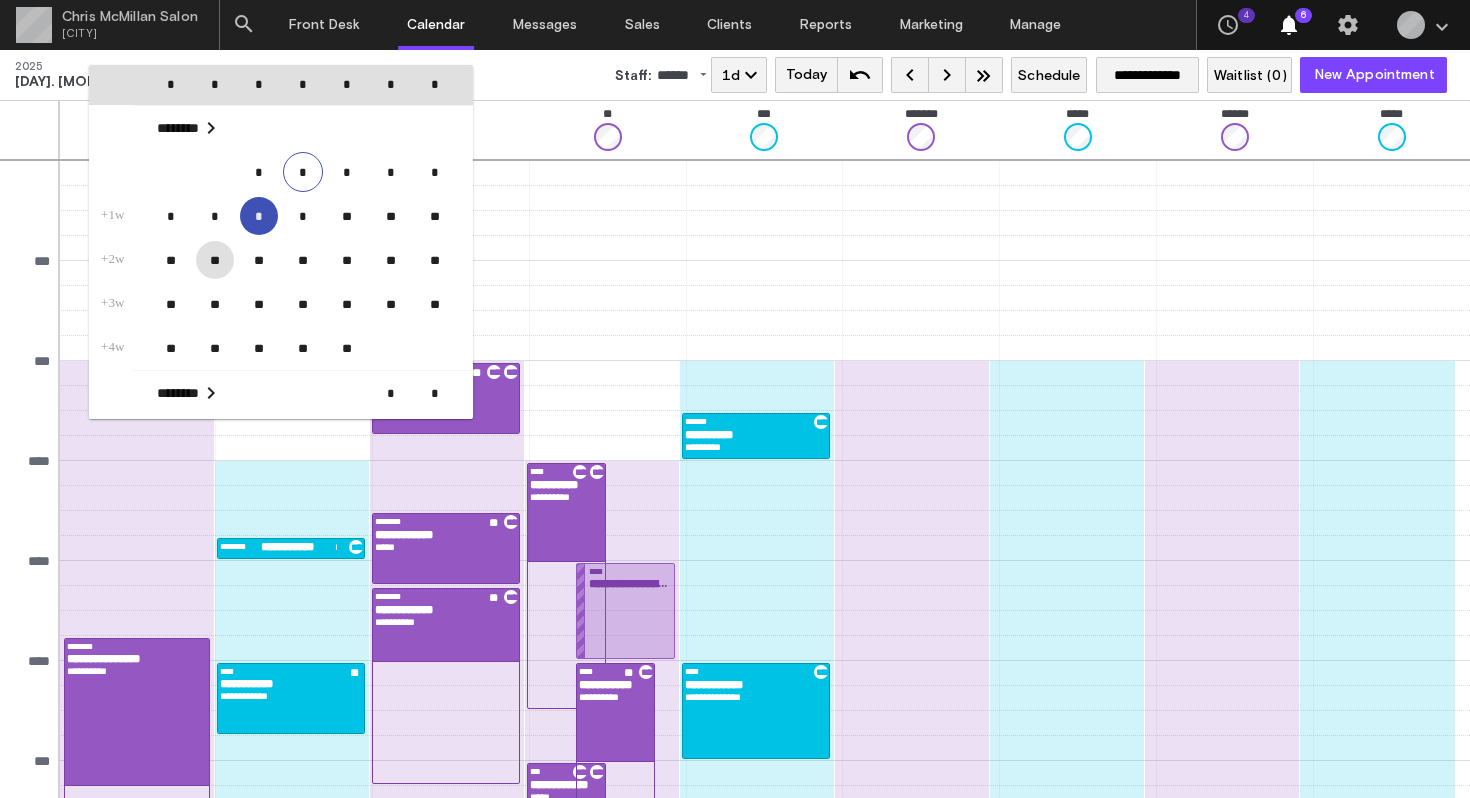 click on "**" at bounding box center (215, 260) 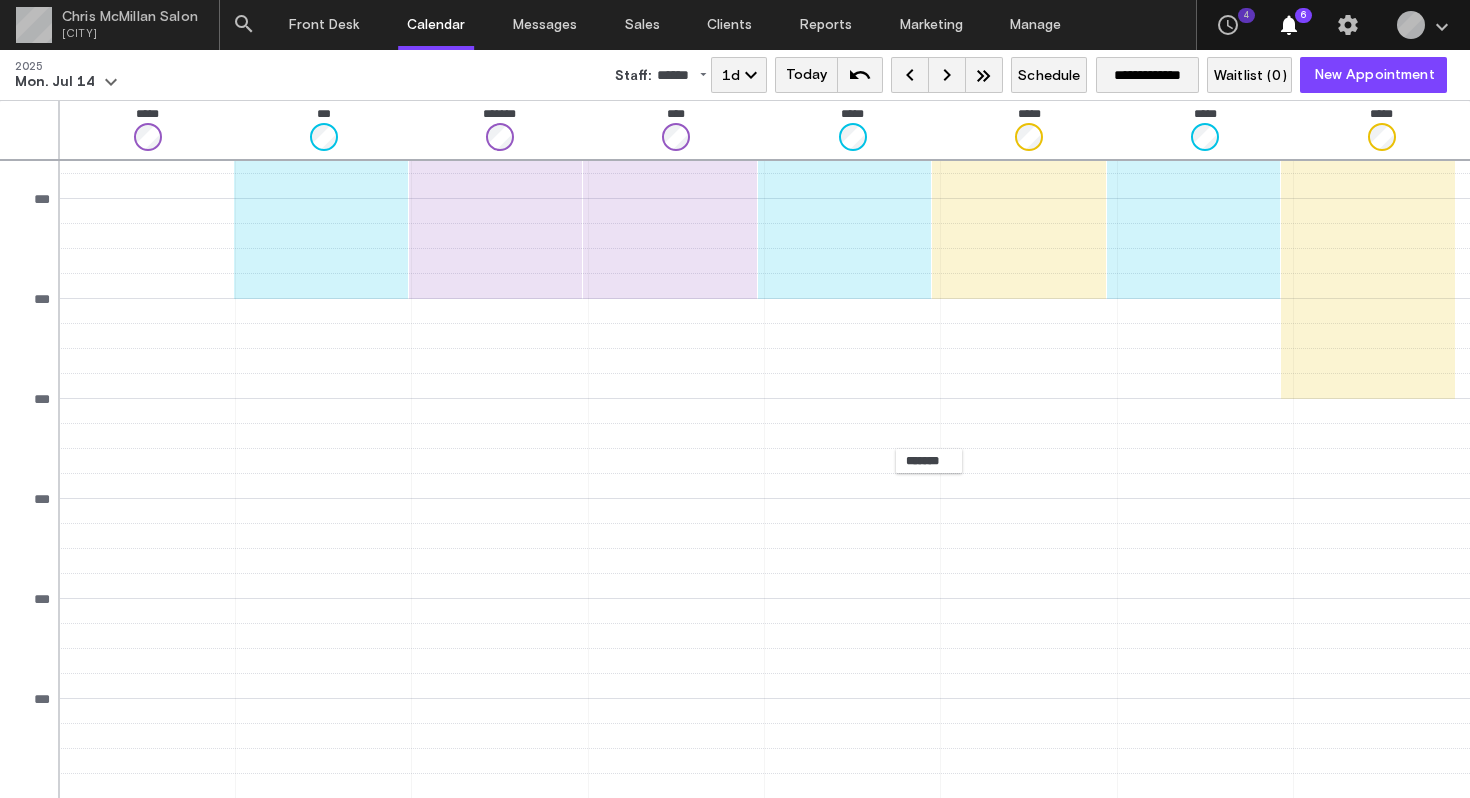 scroll, scrollTop: 90, scrollLeft: 0, axis: vertical 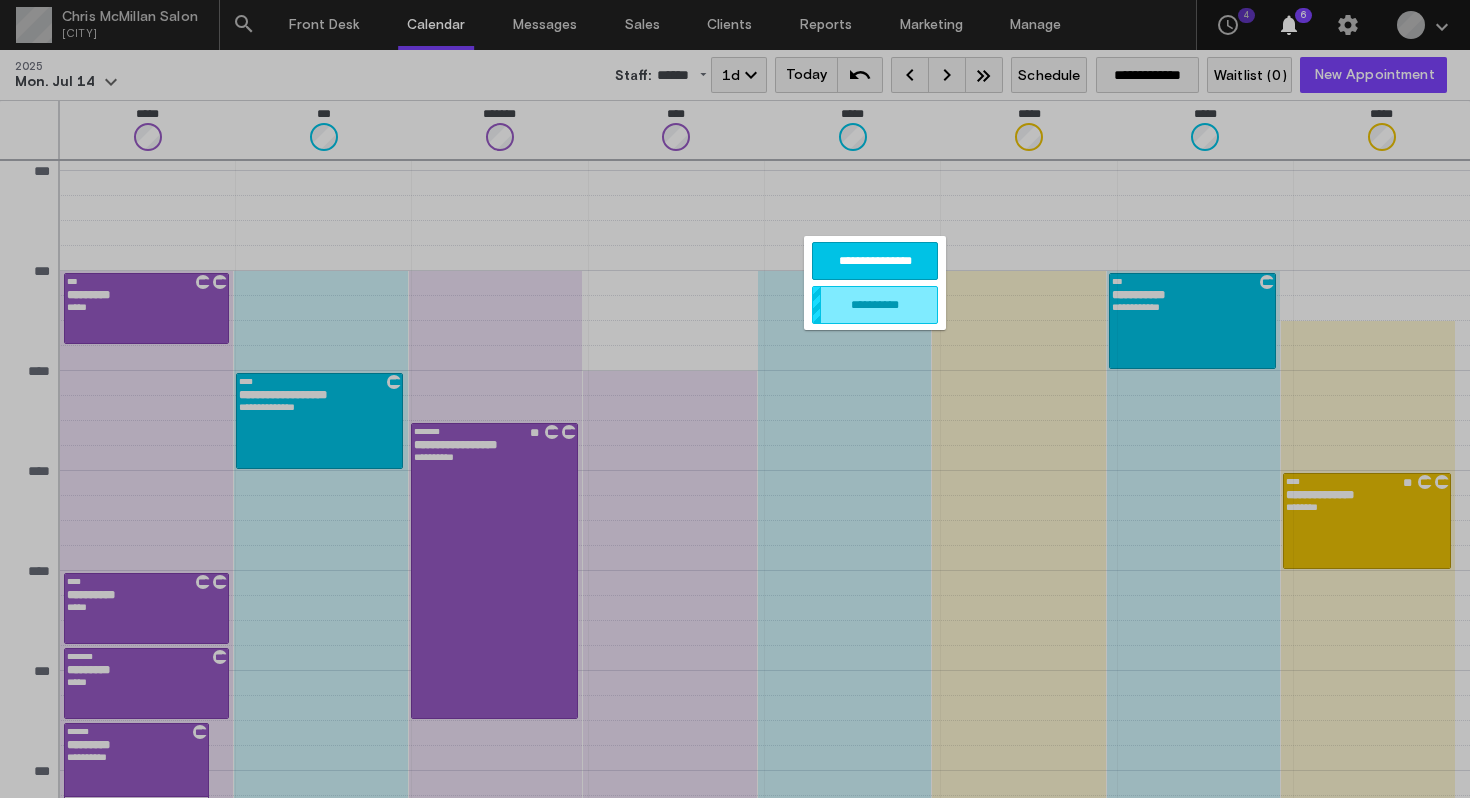 click on "**********" at bounding box center (875, 305) 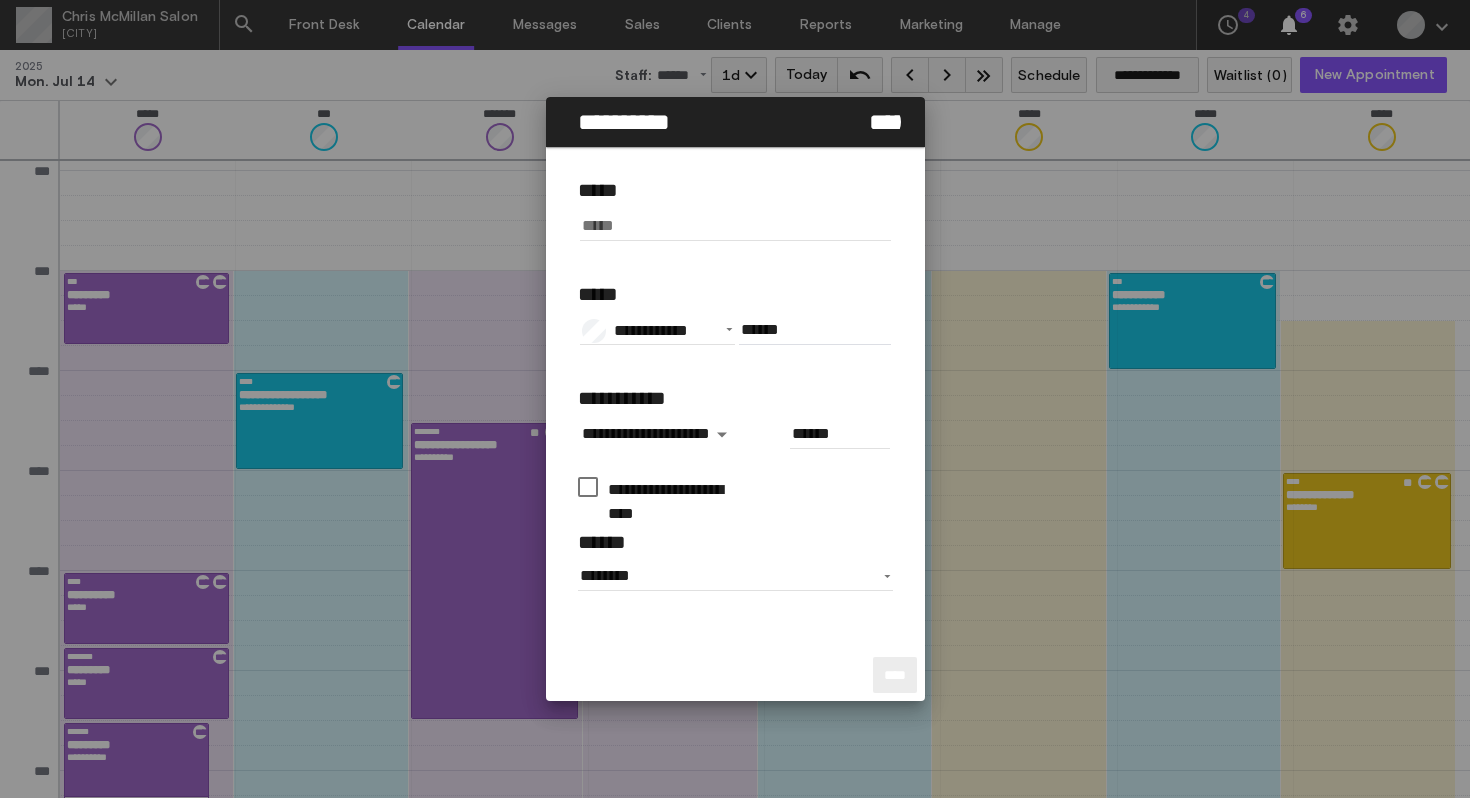click at bounding box center [735, 226] 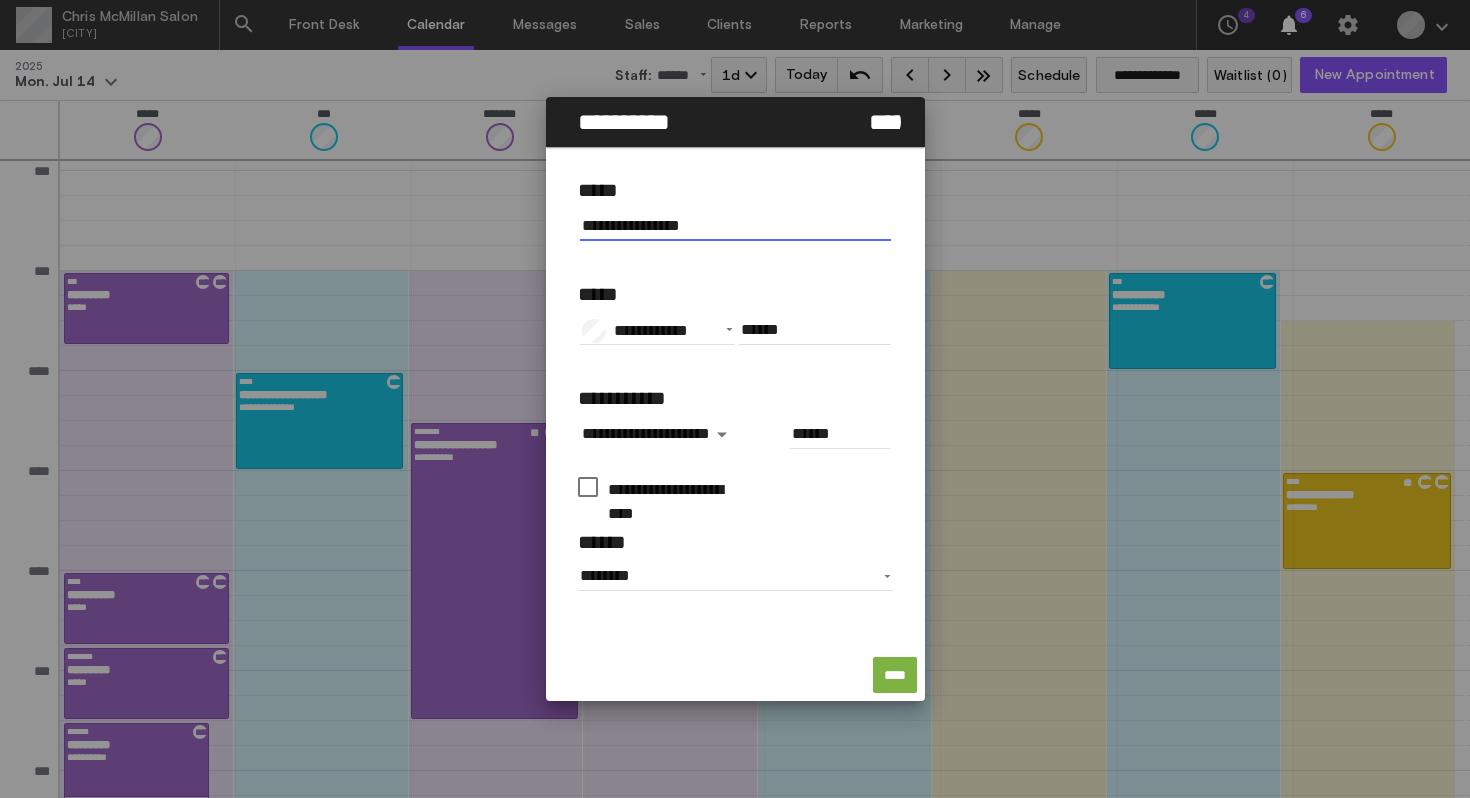 type on "**********" 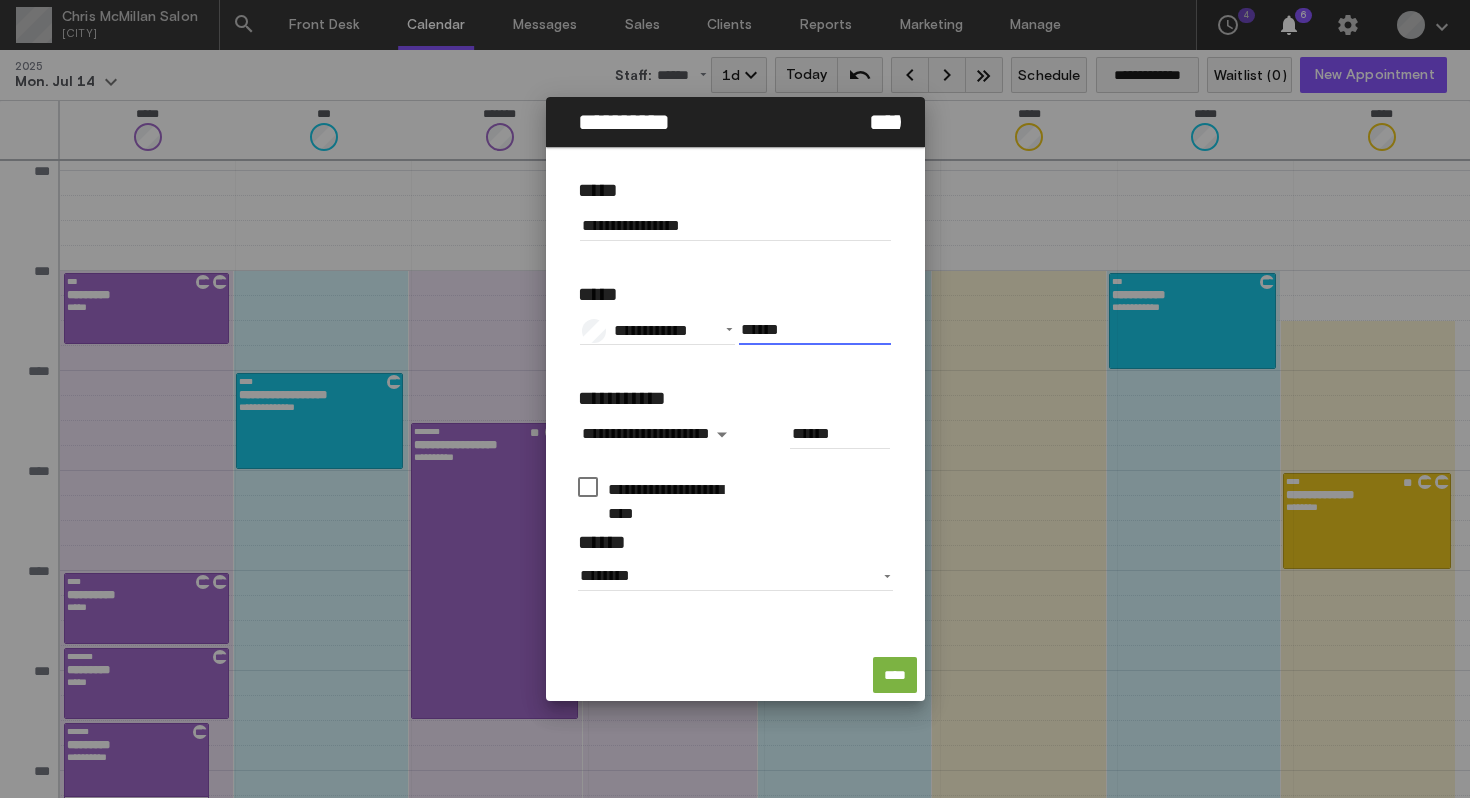 click on "******" at bounding box center [815, 330] 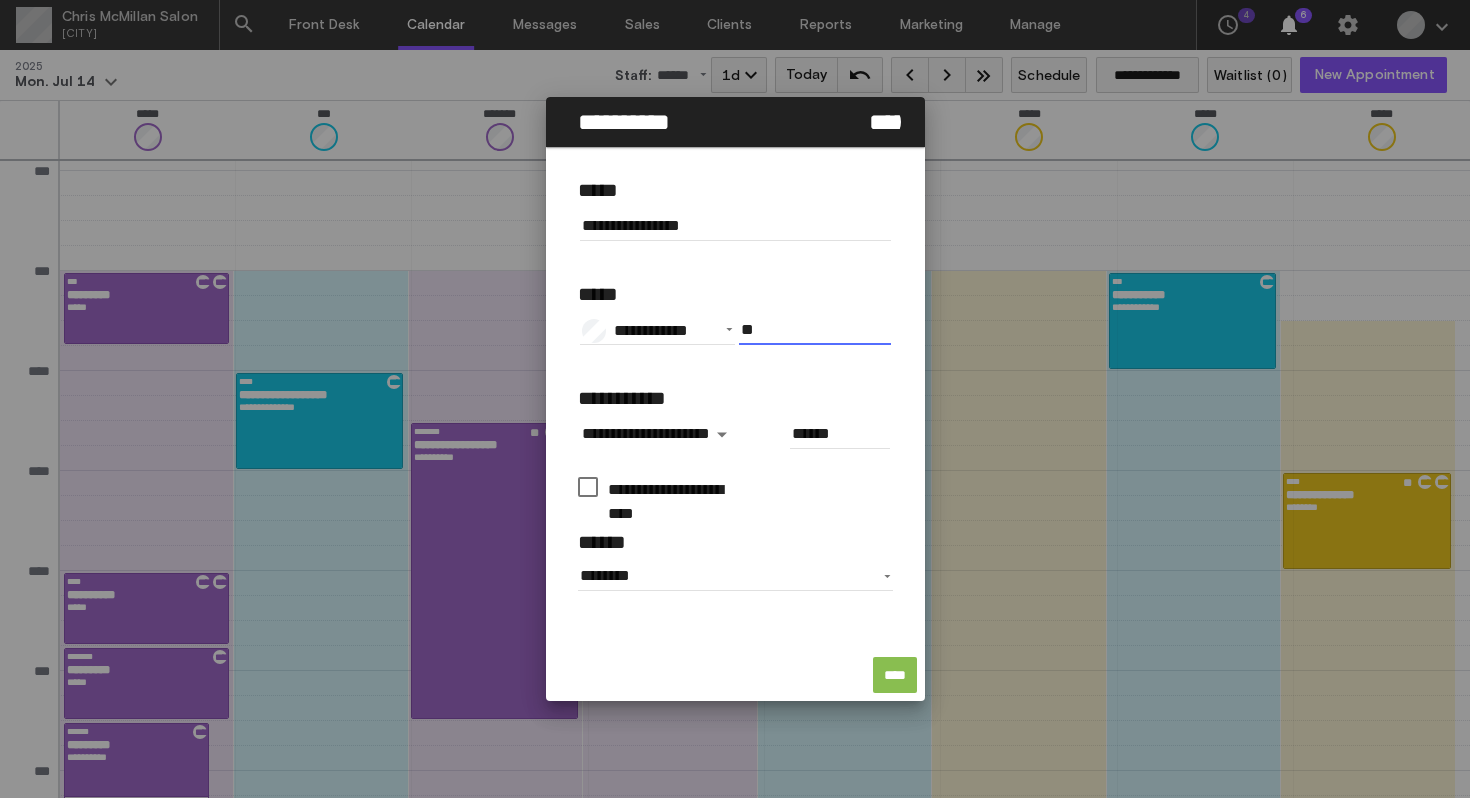type on "**" 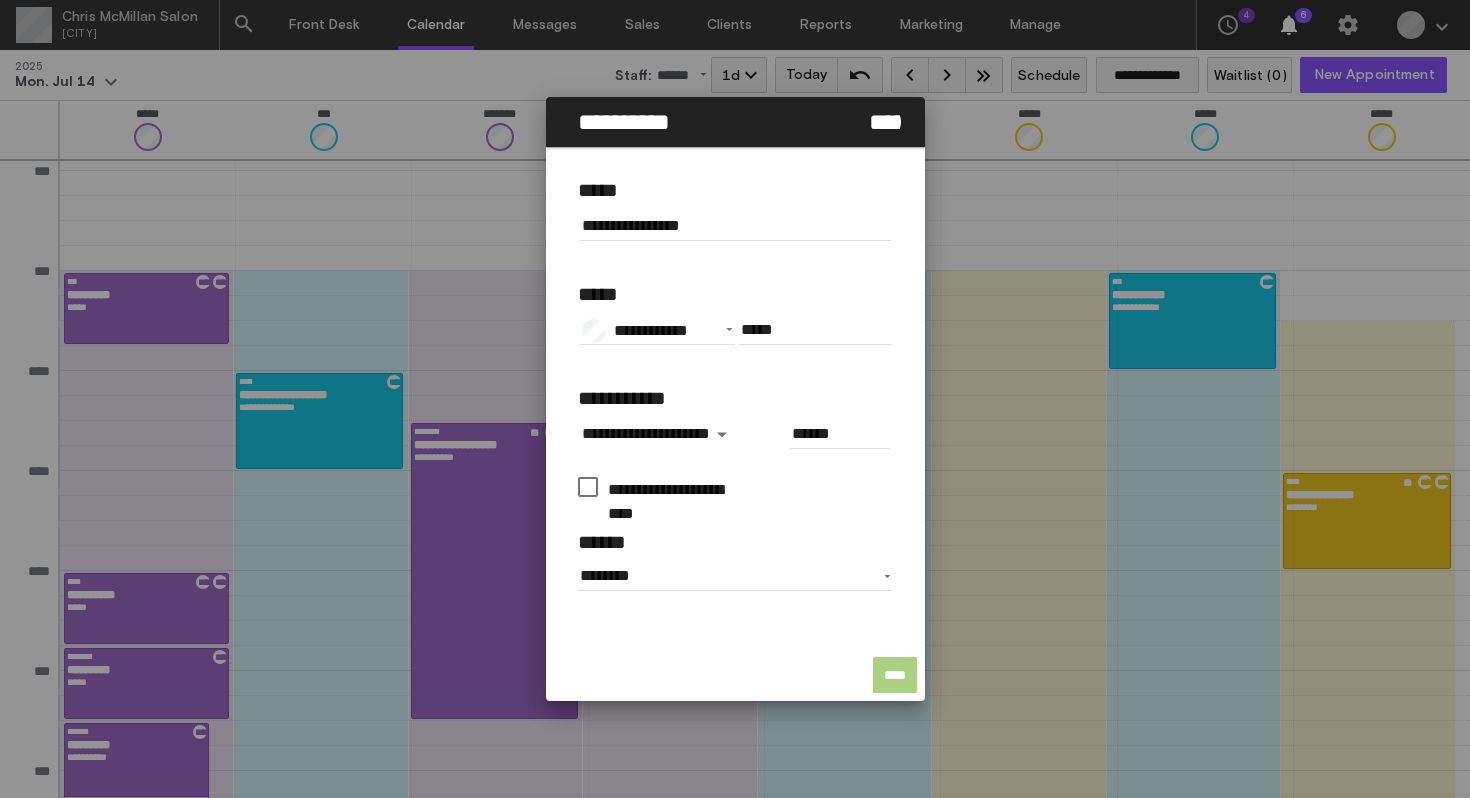 click on "****" at bounding box center [895, 675] 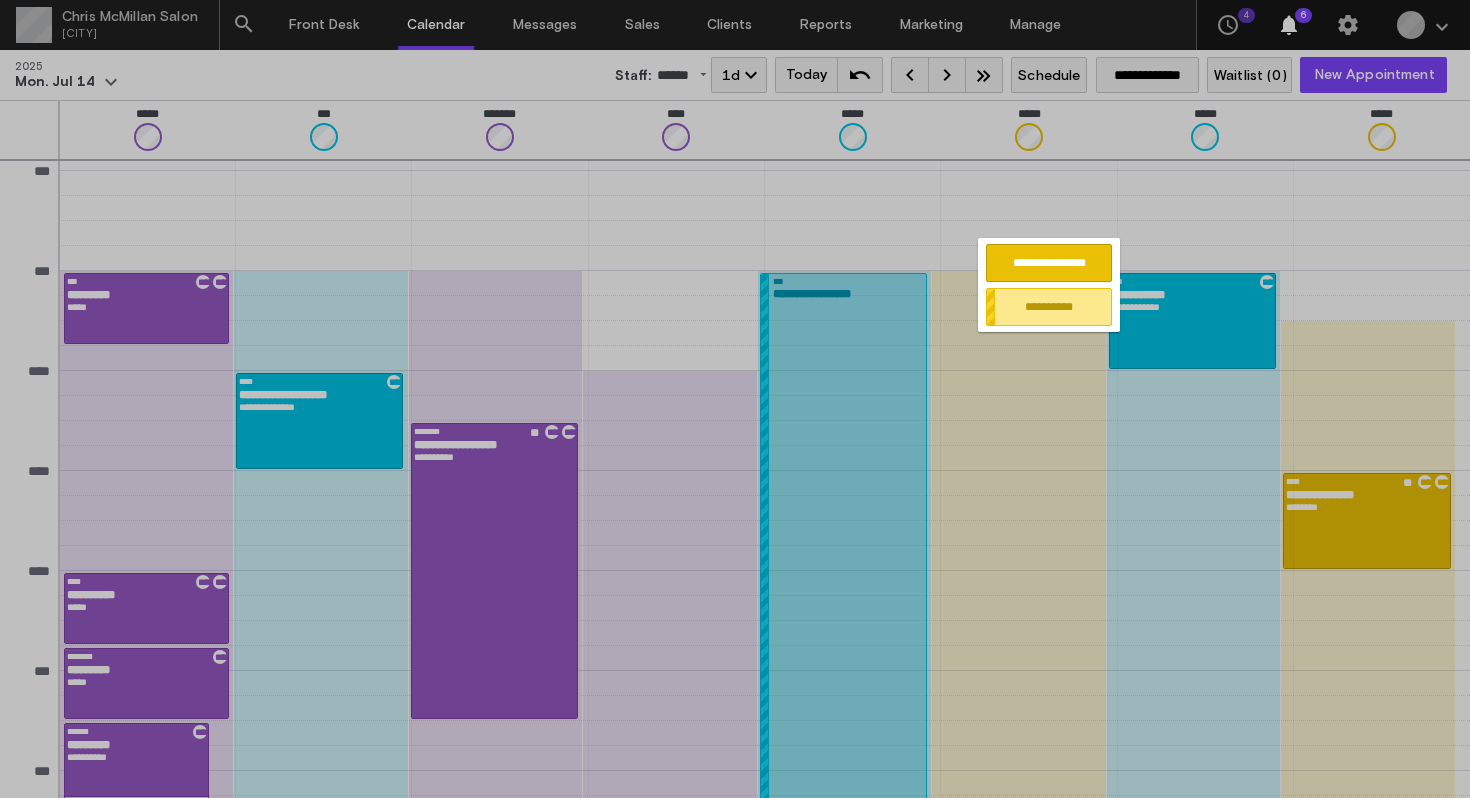 click on "**********" at bounding box center (1049, 307) 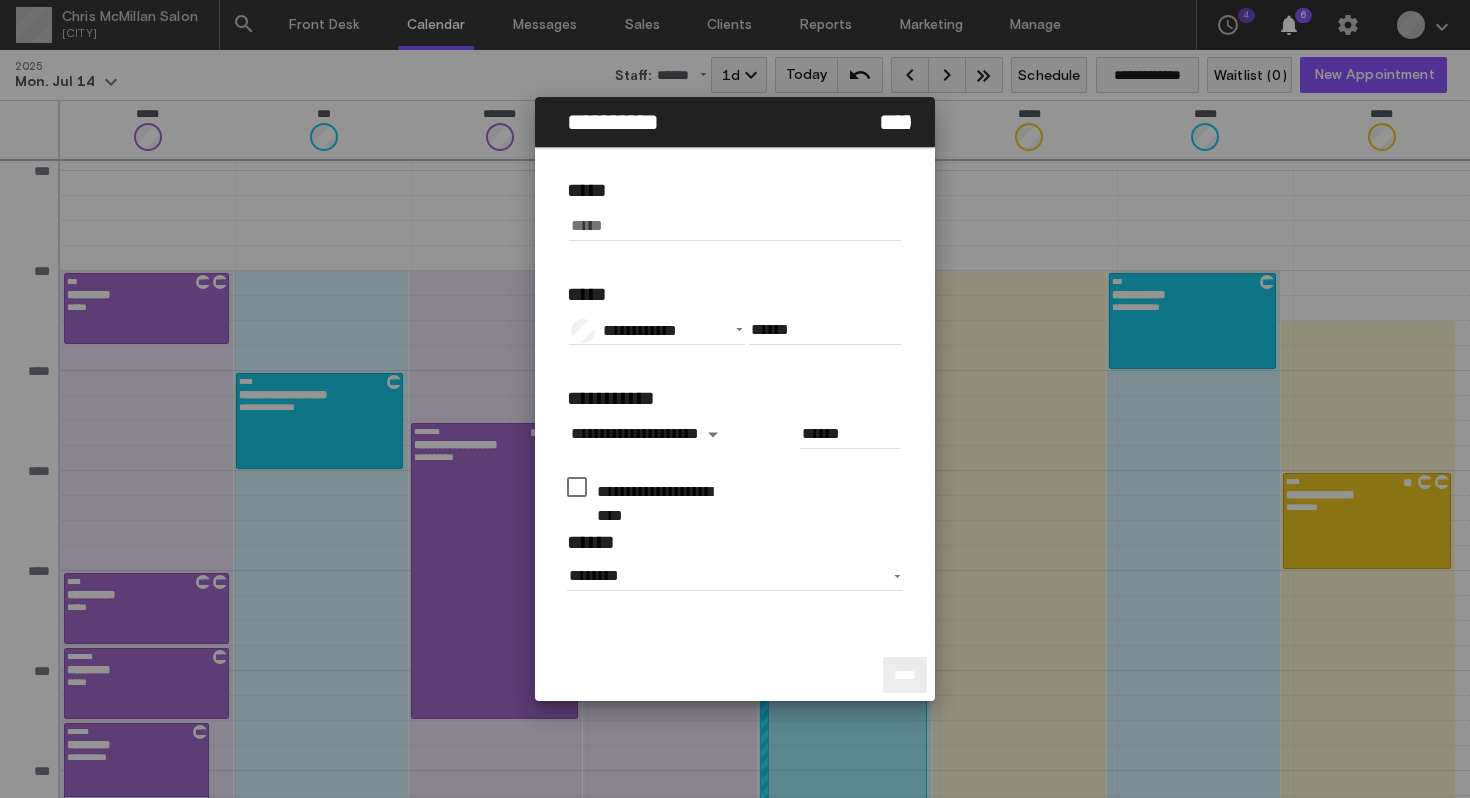 click at bounding box center [735, 226] 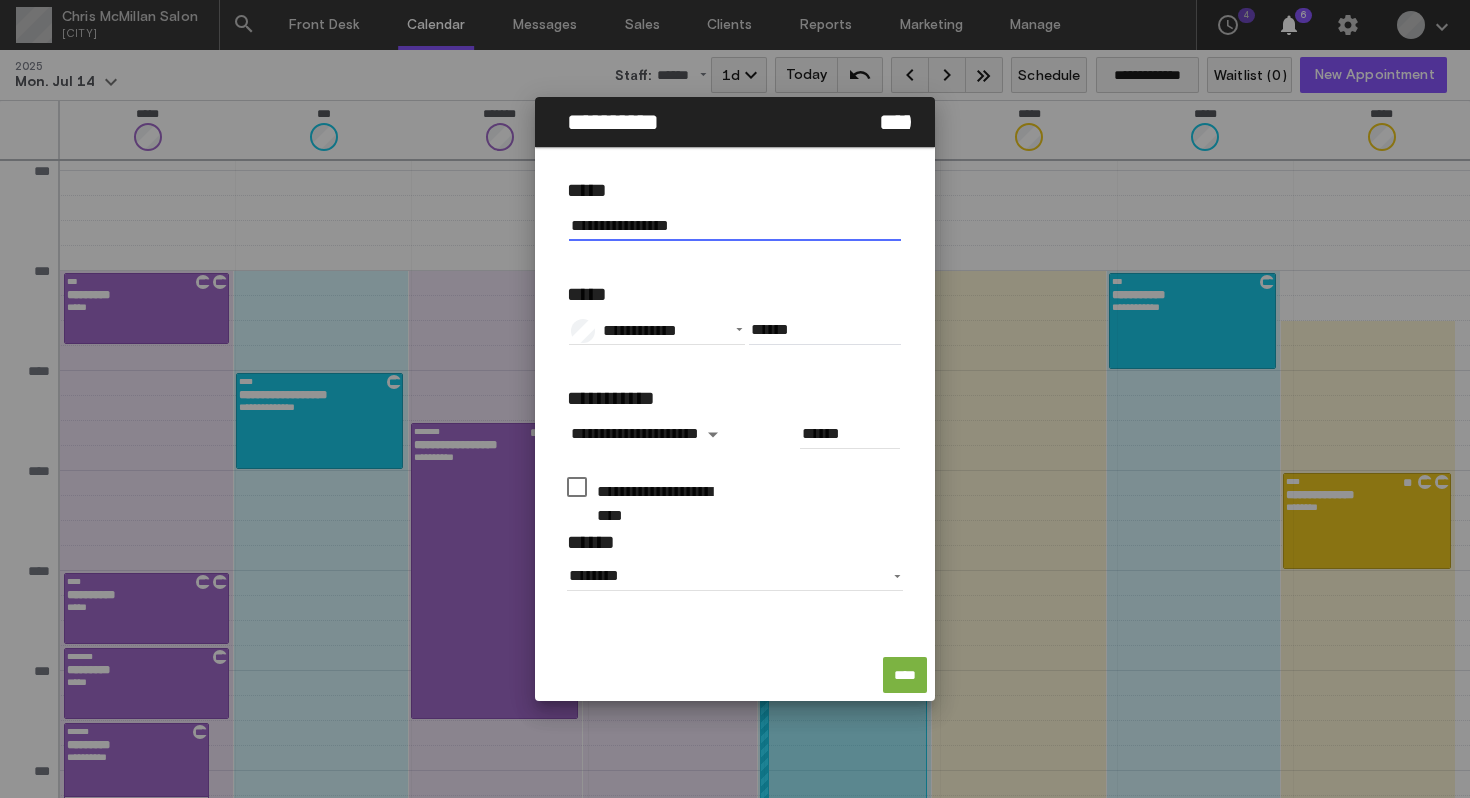 type on "**********" 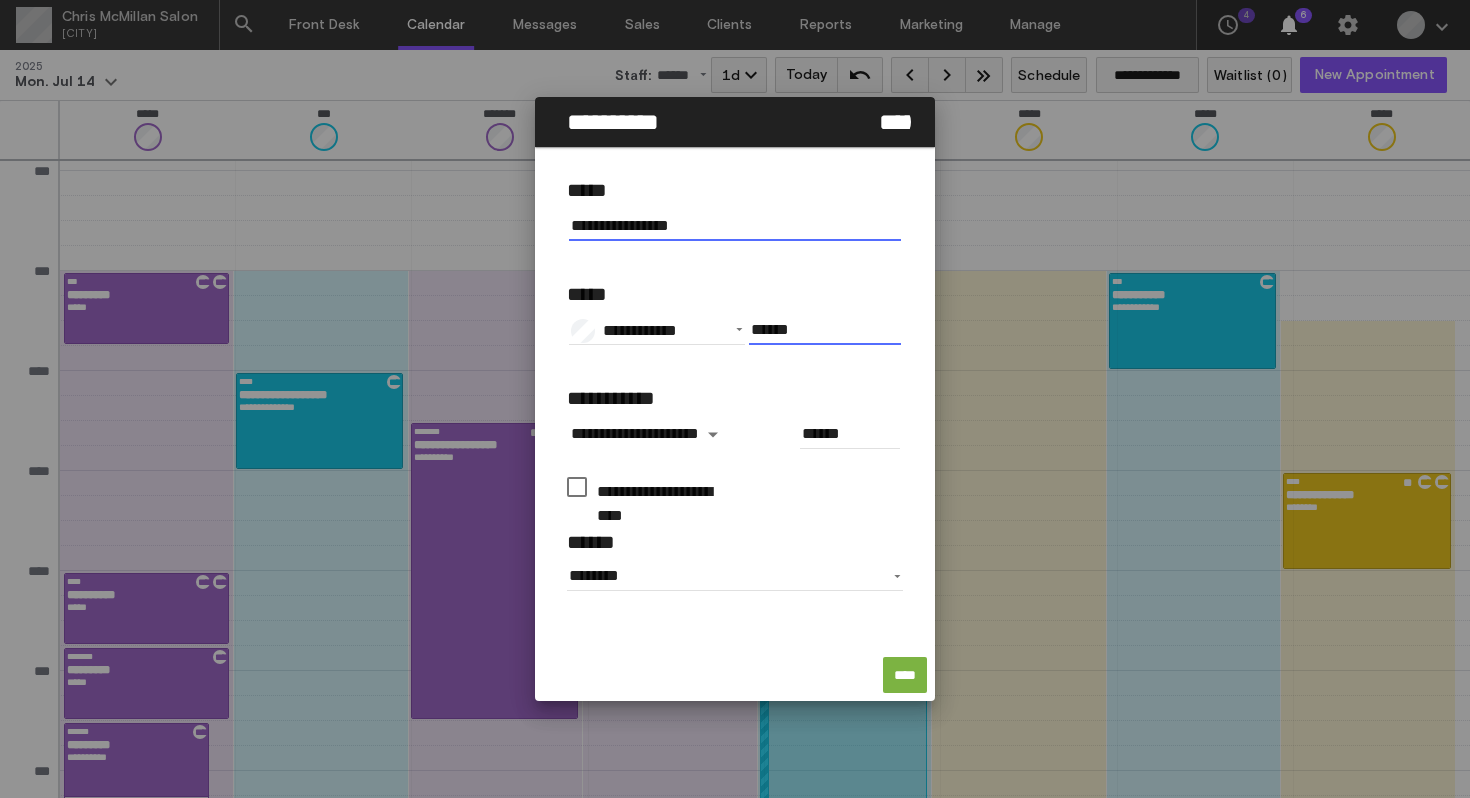click on "******" at bounding box center (825, 330) 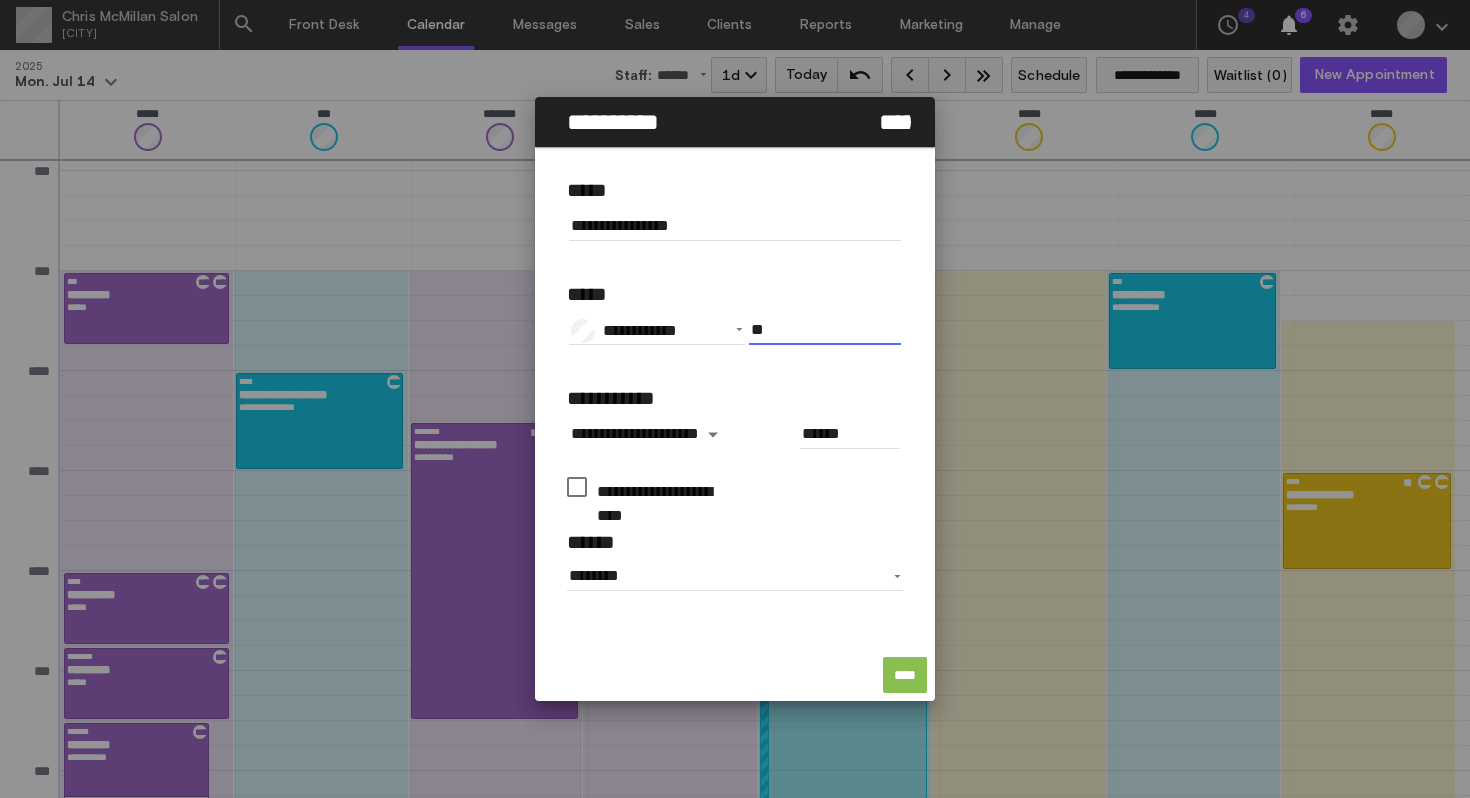 type on "**" 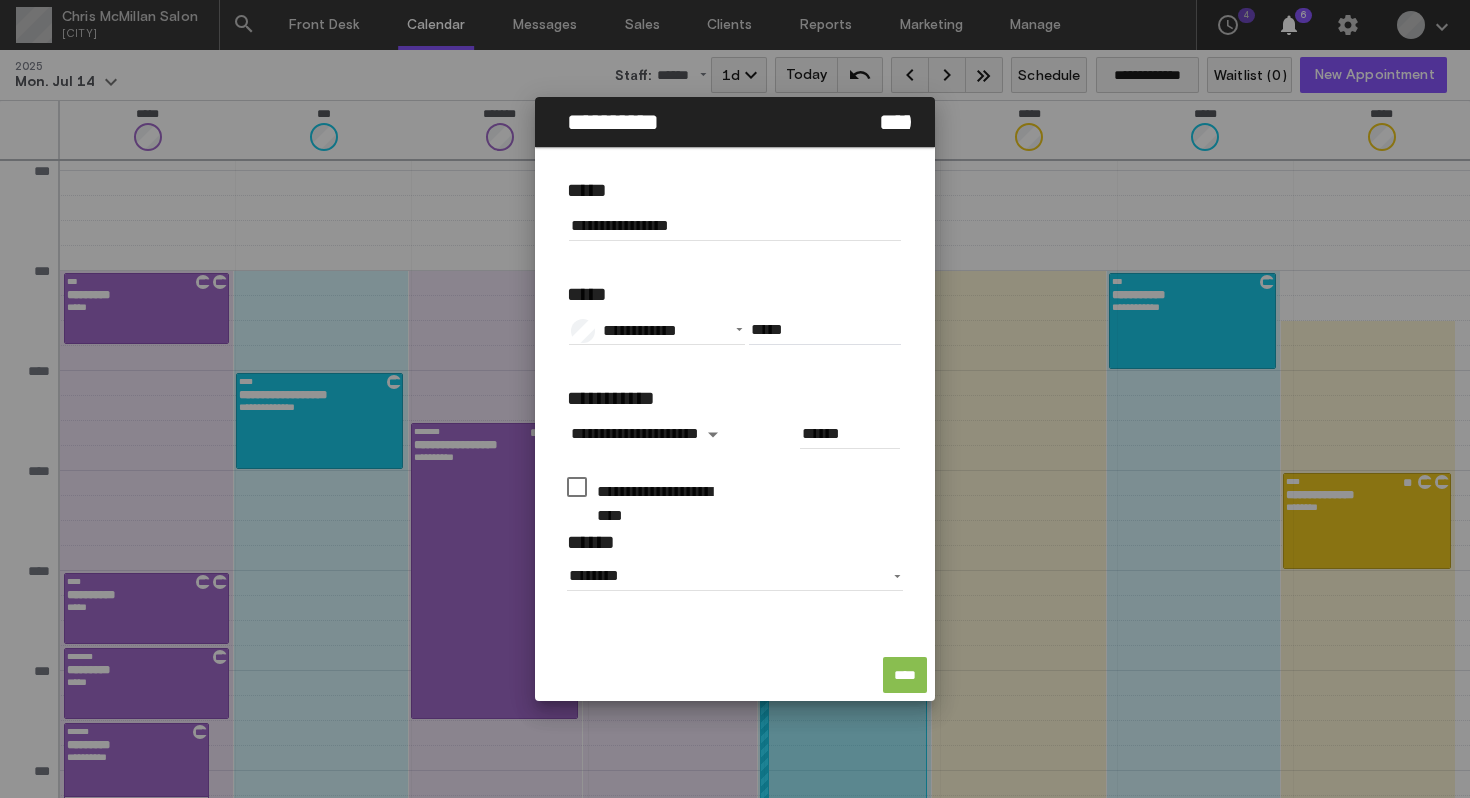 click on "****" at bounding box center (905, 675) 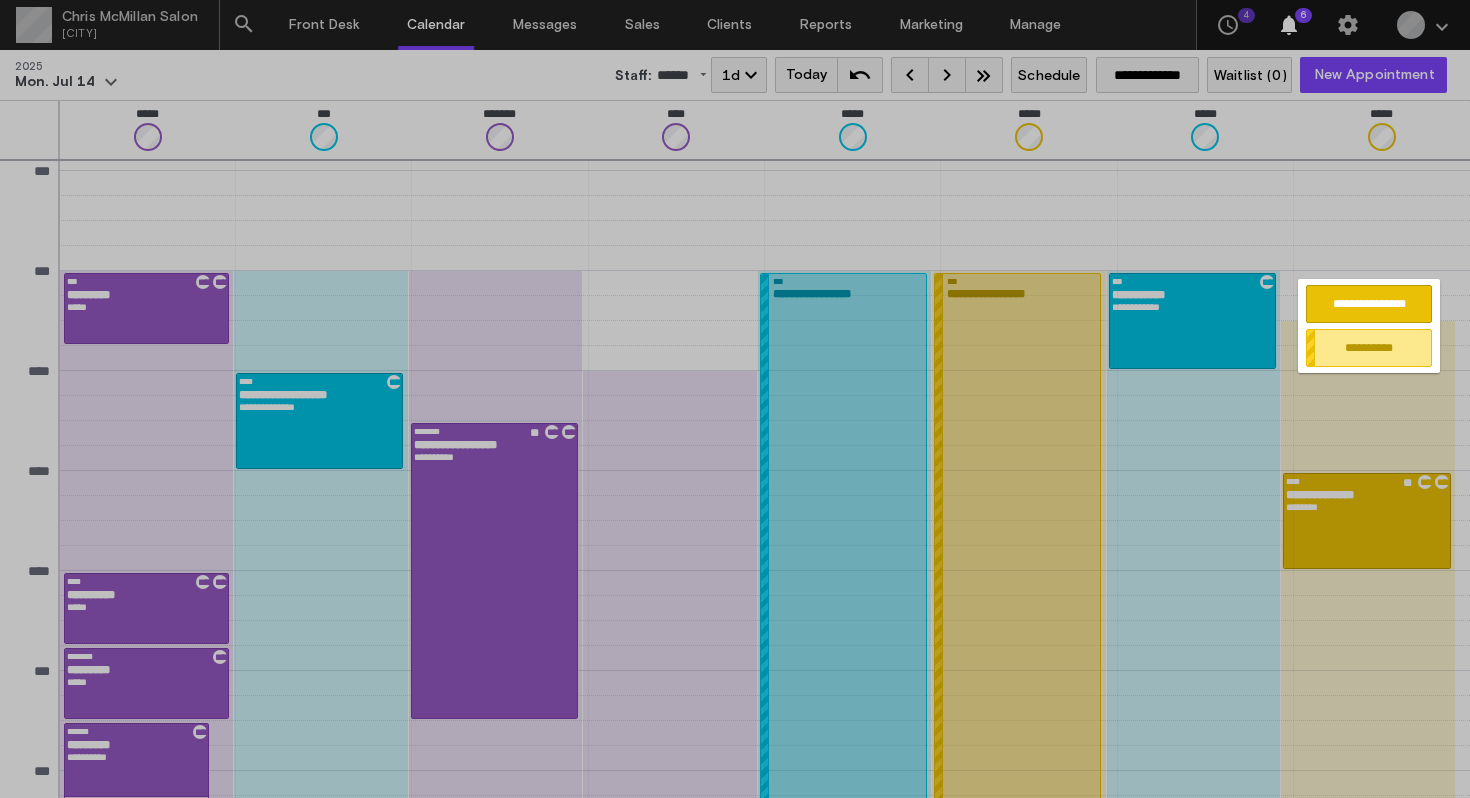click on "**********" at bounding box center (1369, 348) 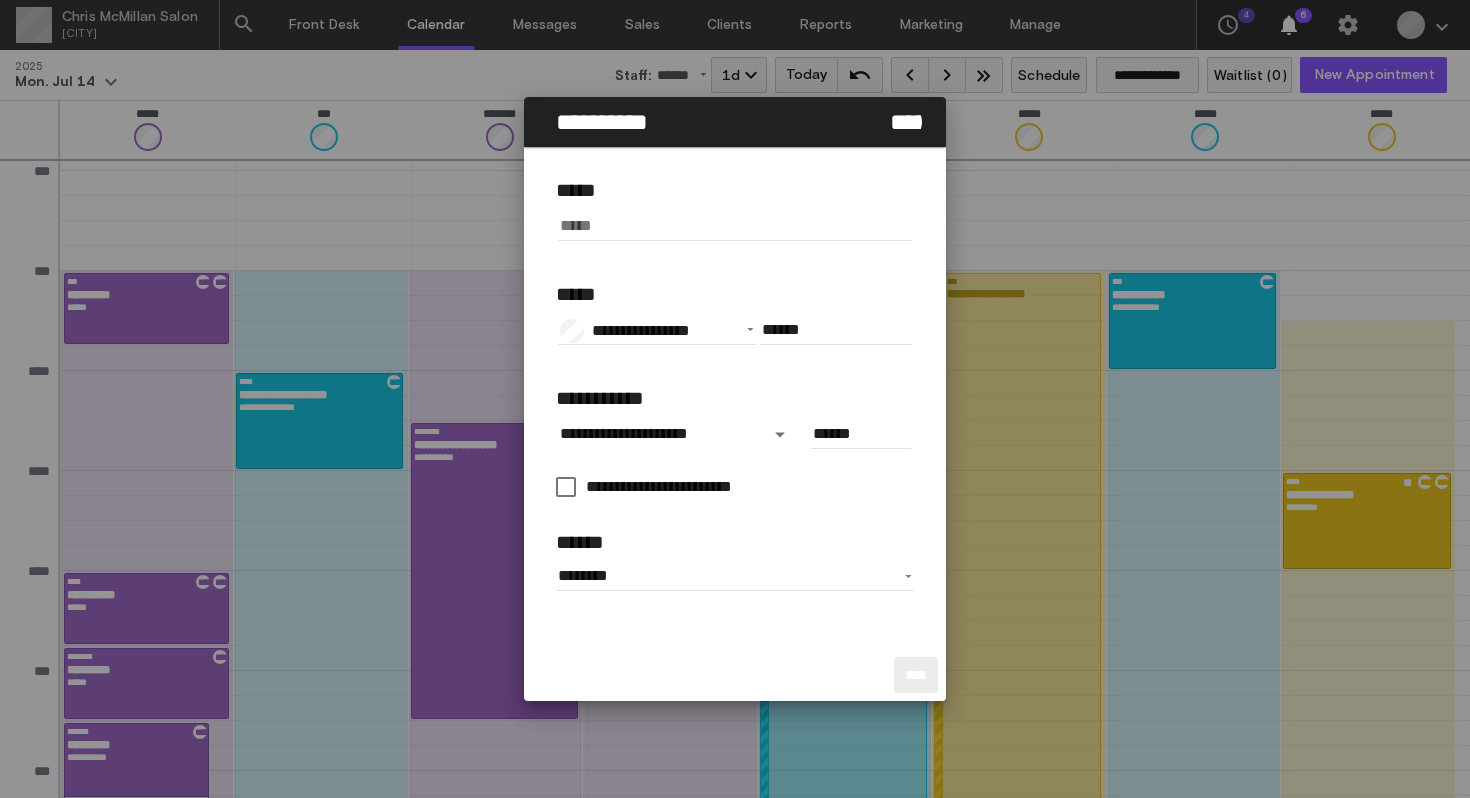 click at bounding box center (735, 226) 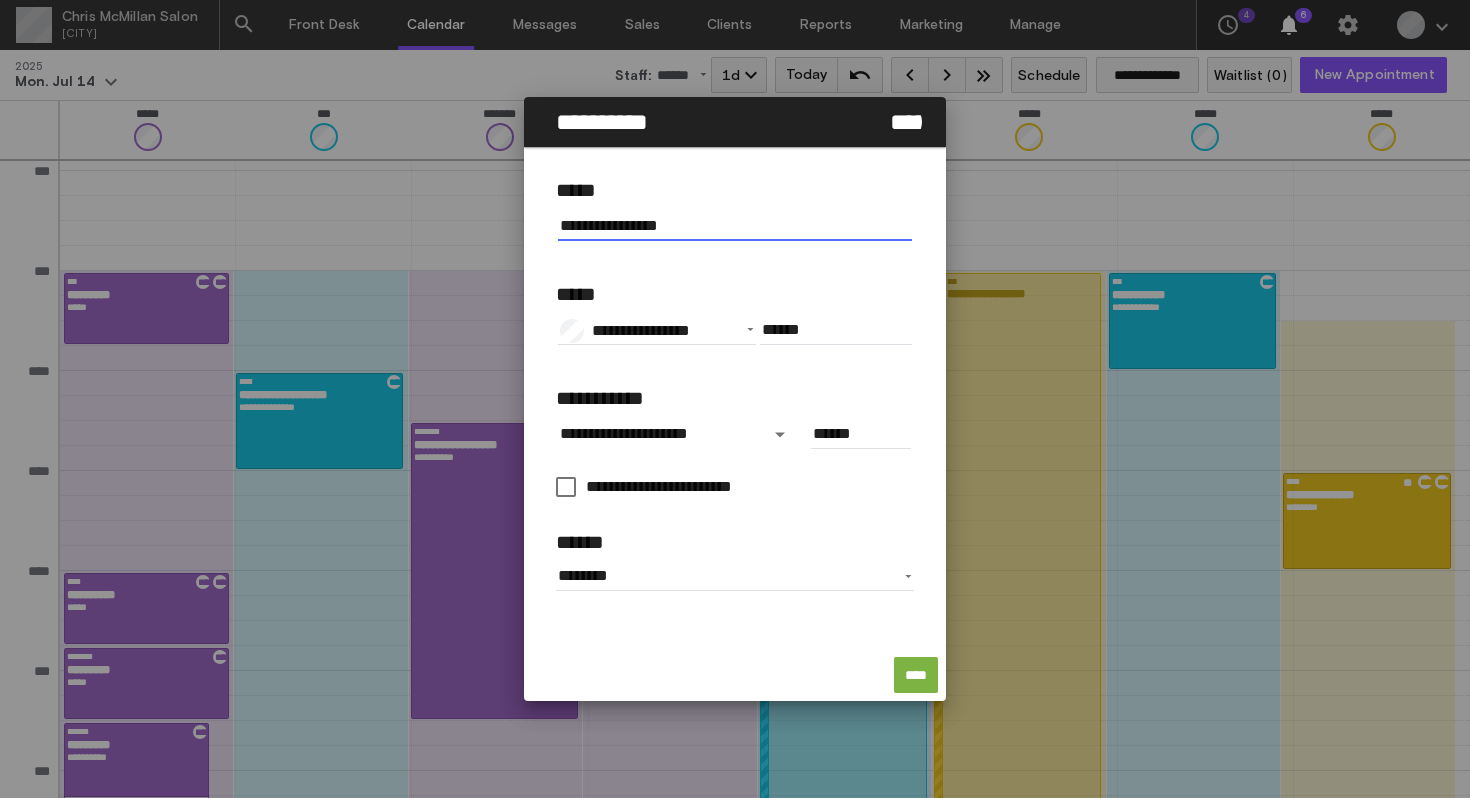 type on "**********" 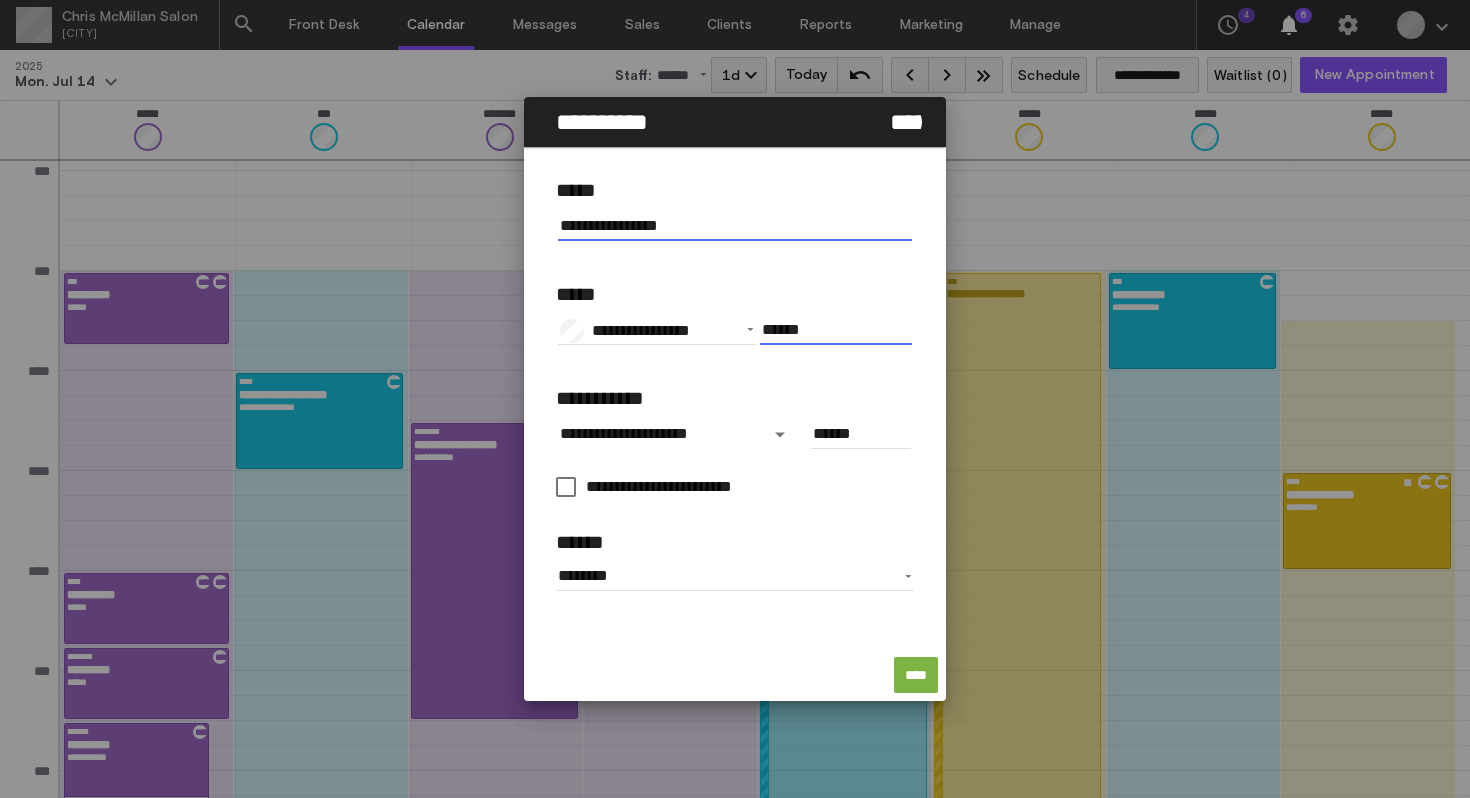 click on "******" at bounding box center (836, 330) 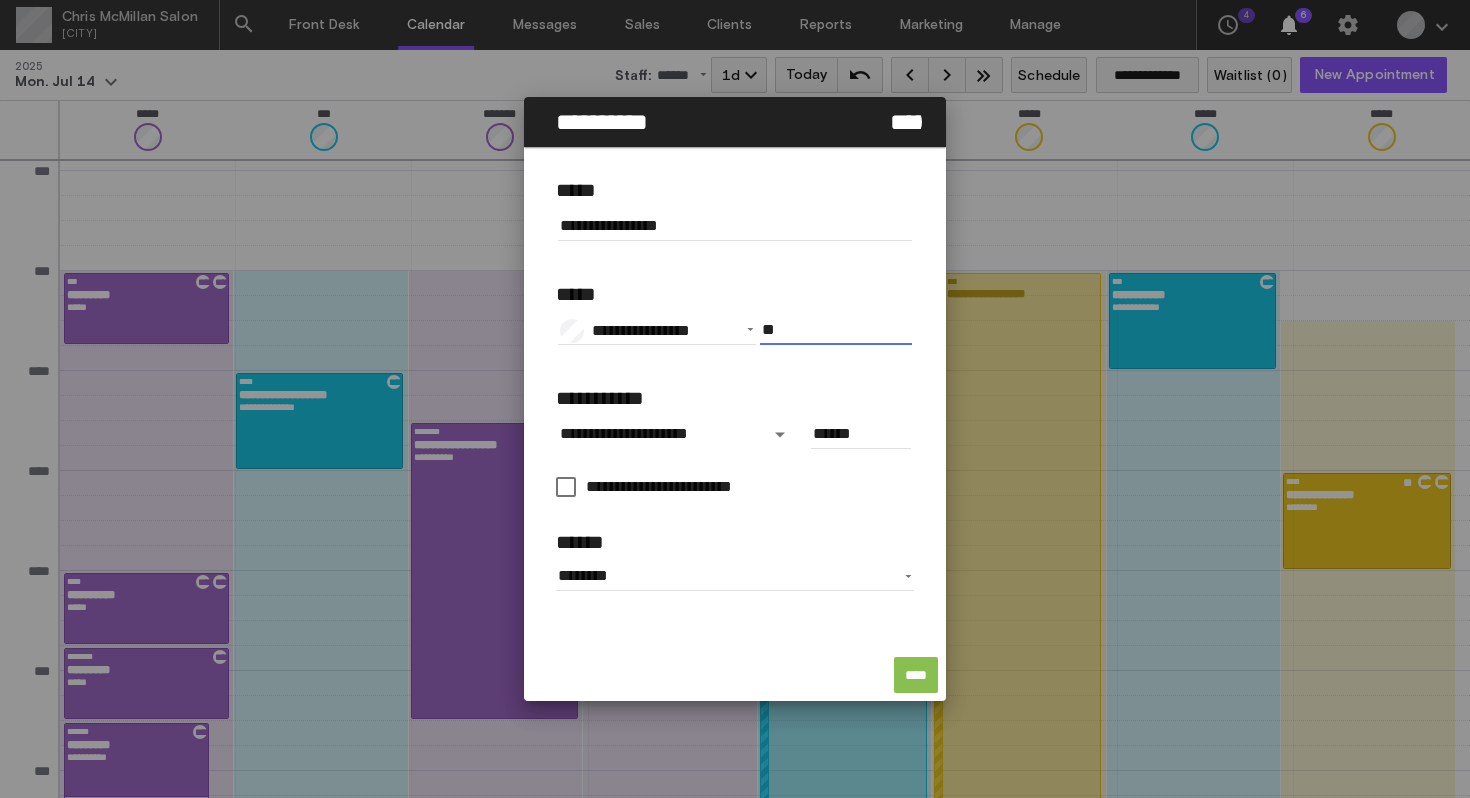 type on "**" 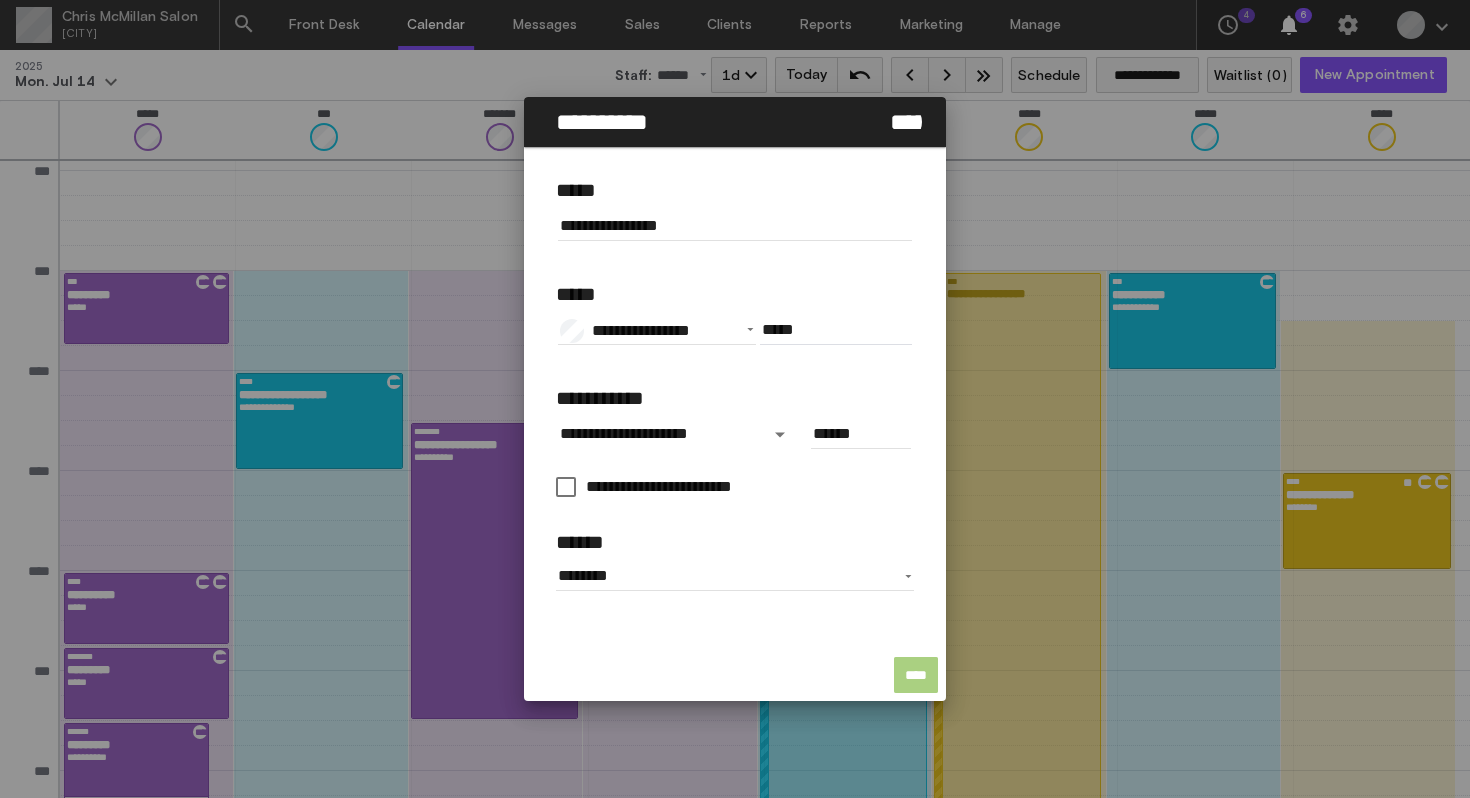 click on "****" at bounding box center (916, 675) 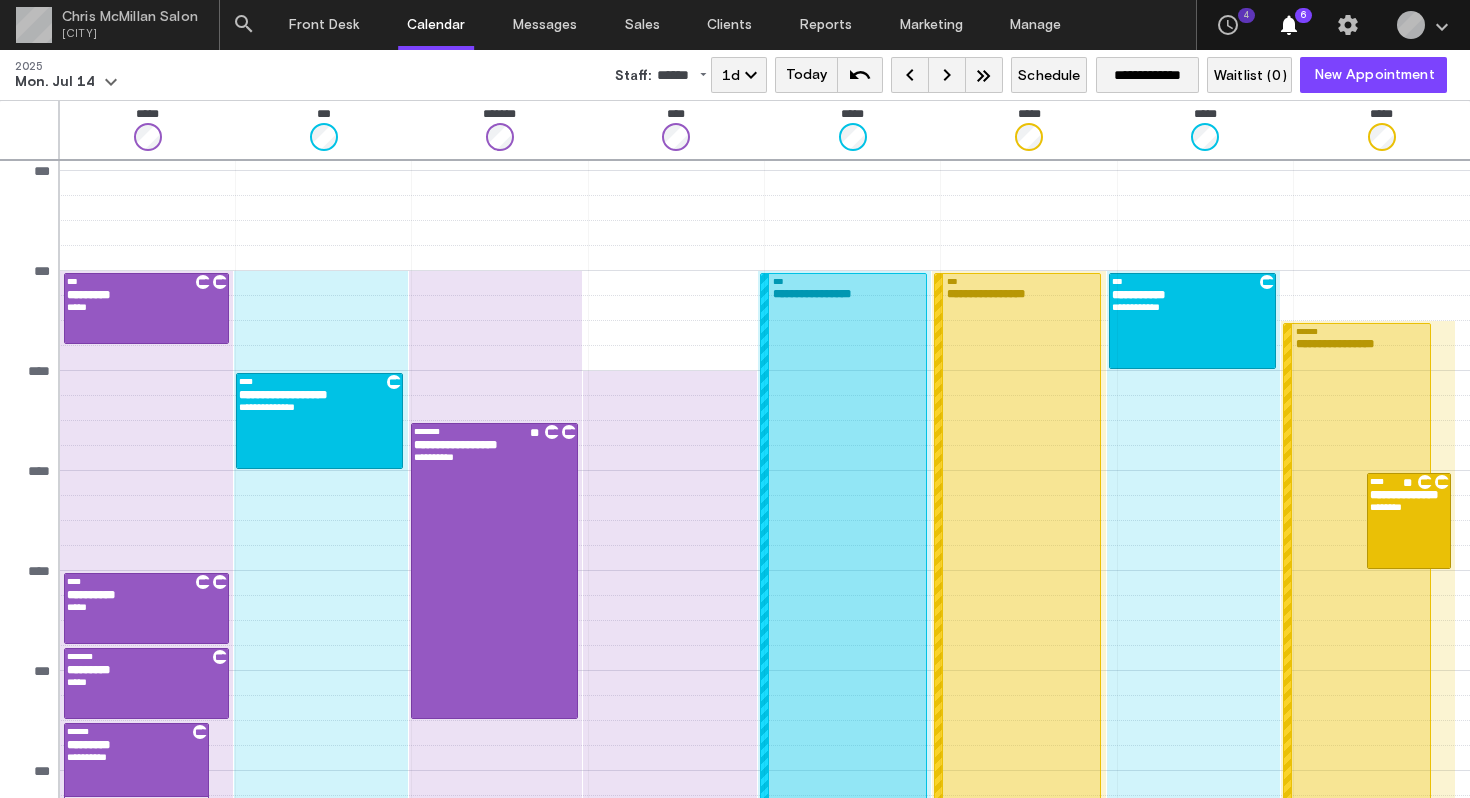 click on "keyboard_arrow_right" at bounding box center (947, 75) 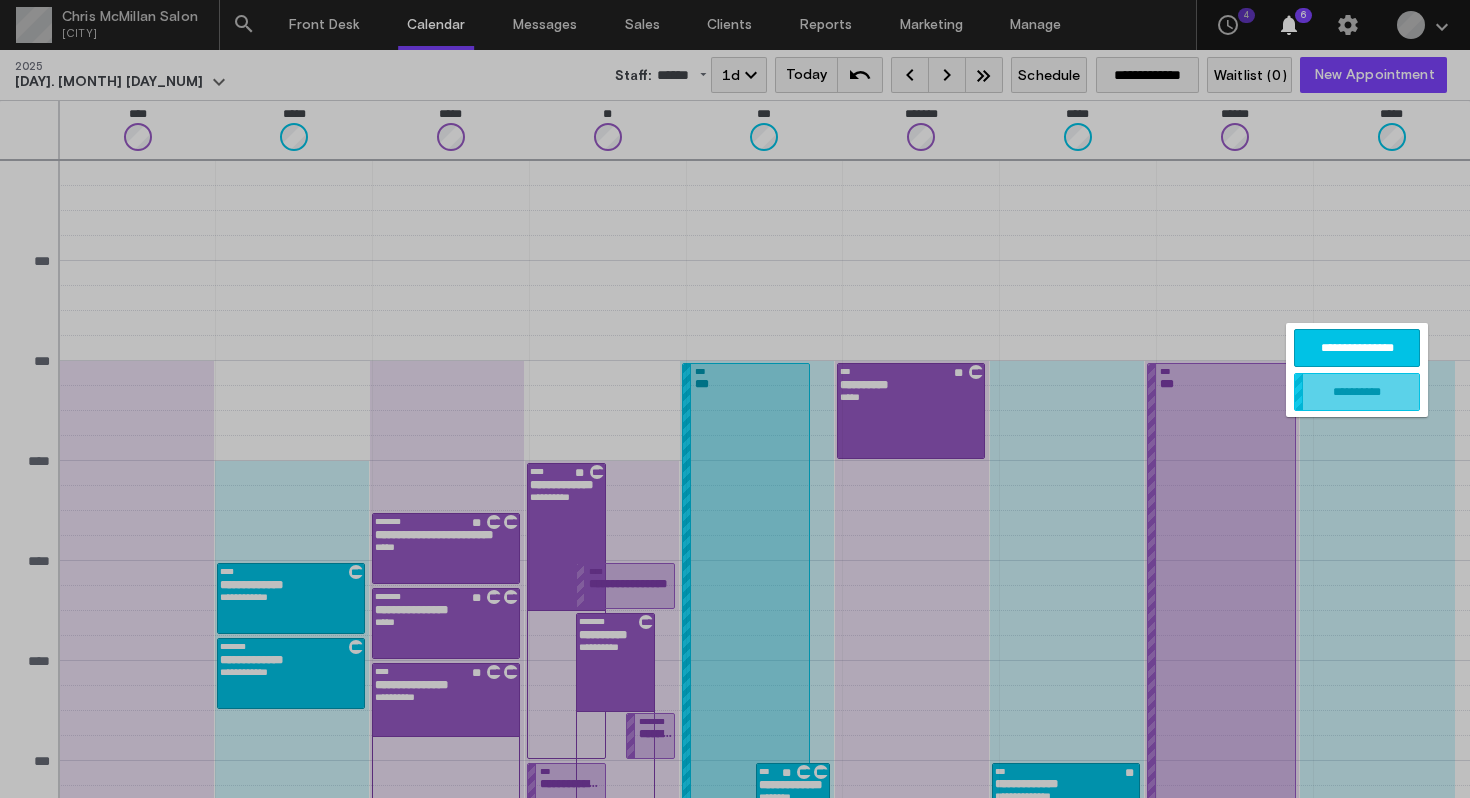 click on "**********" at bounding box center [1357, 392] 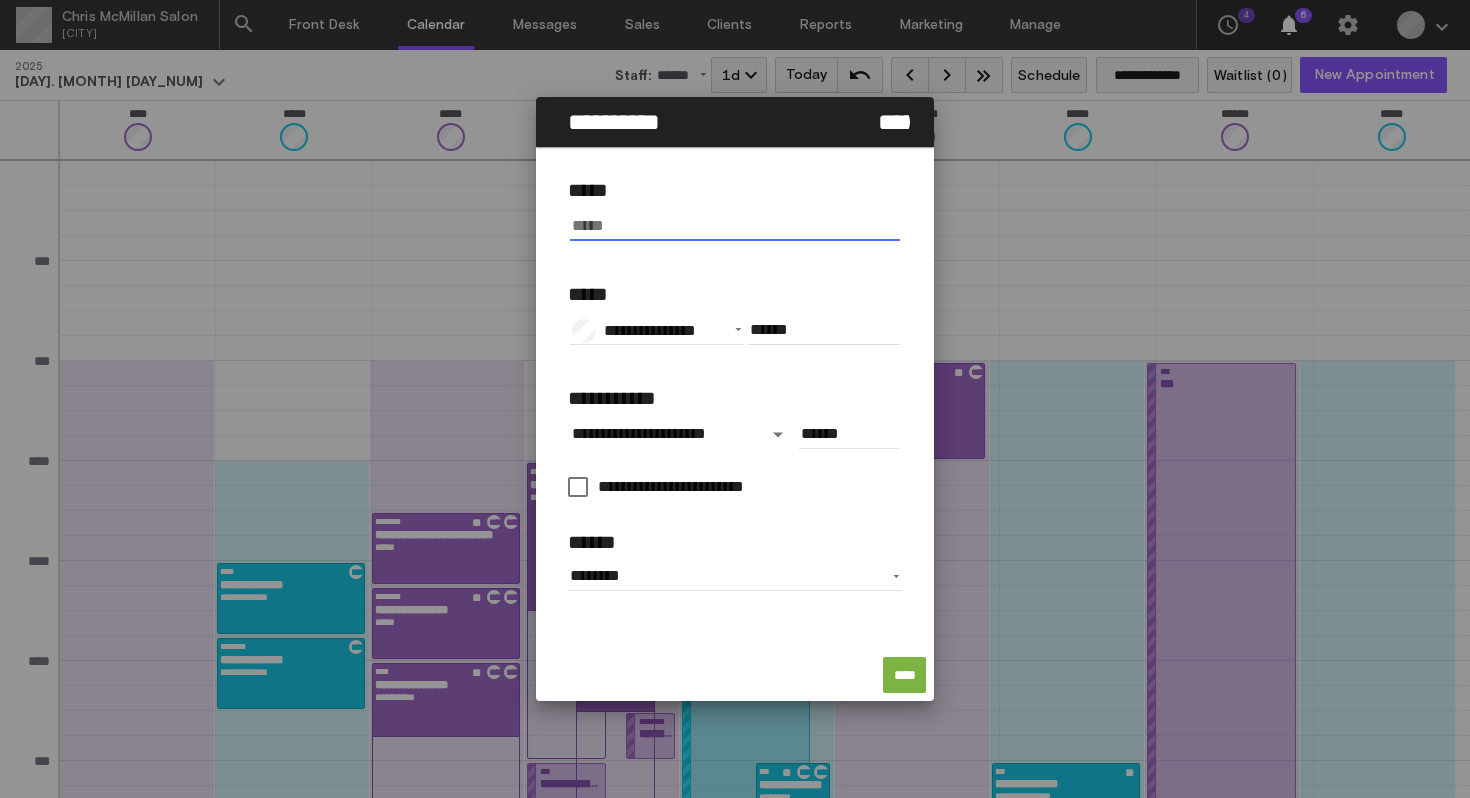 click at bounding box center [735, 226] 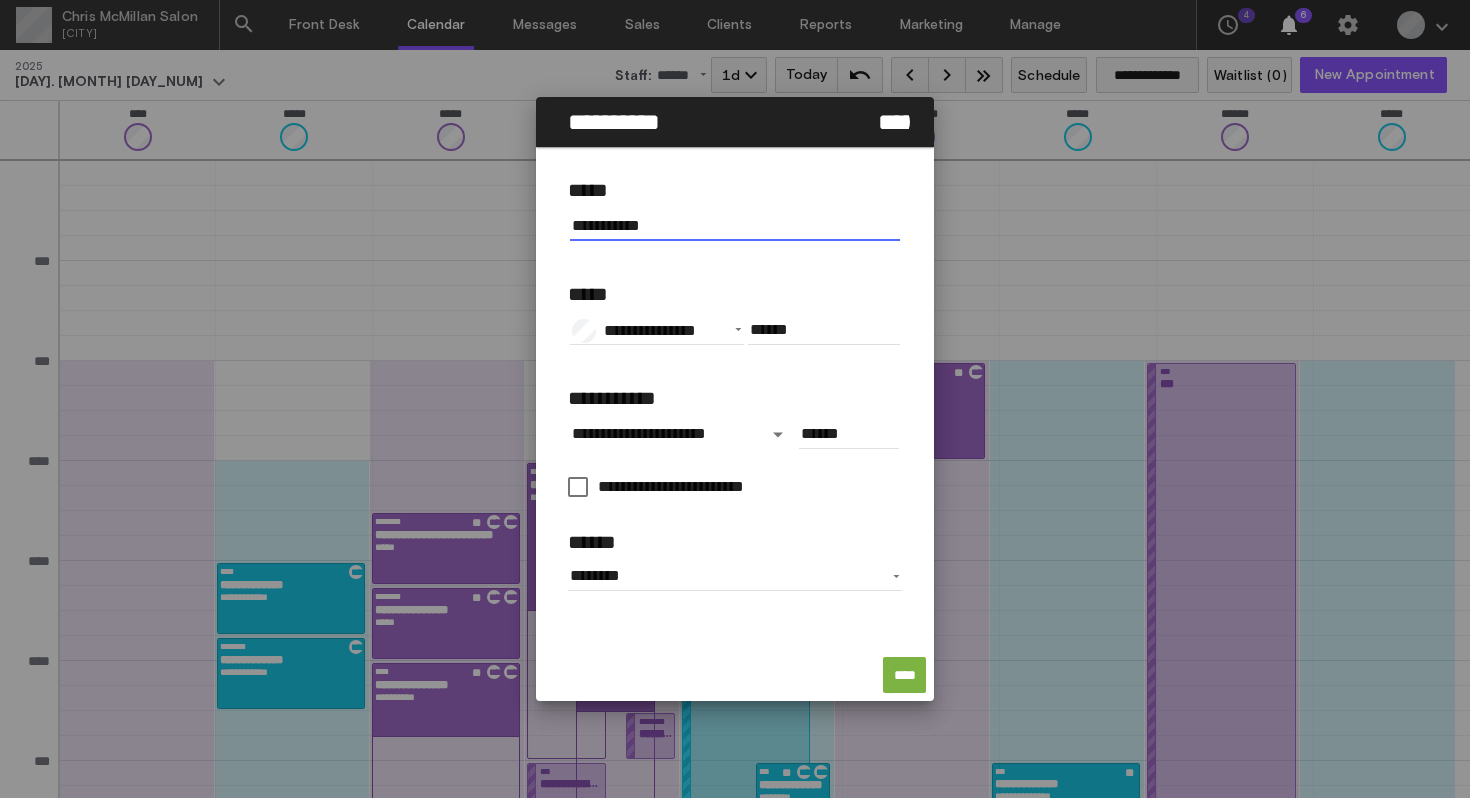 type on "**********" 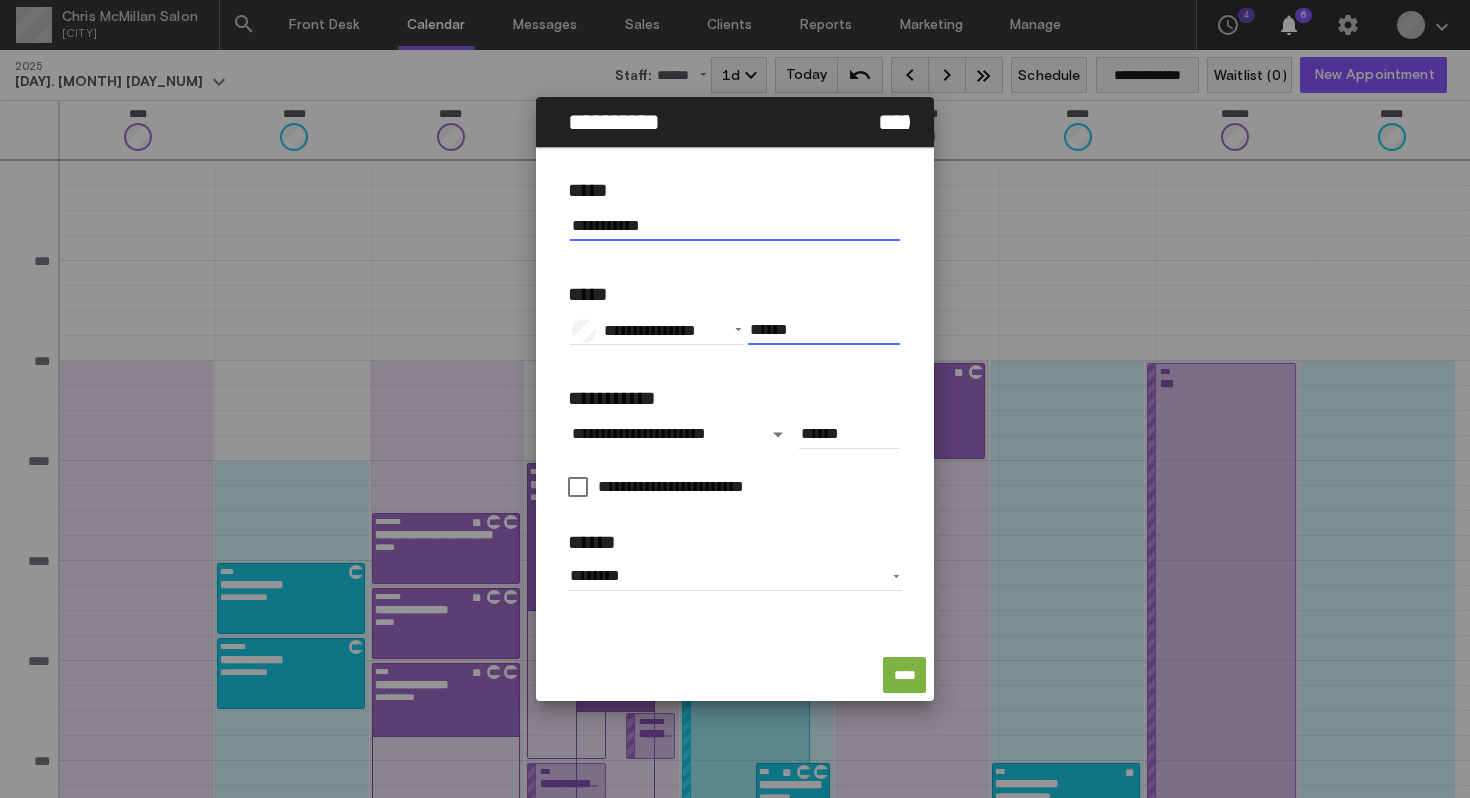 click on "******" at bounding box center [824, 330] 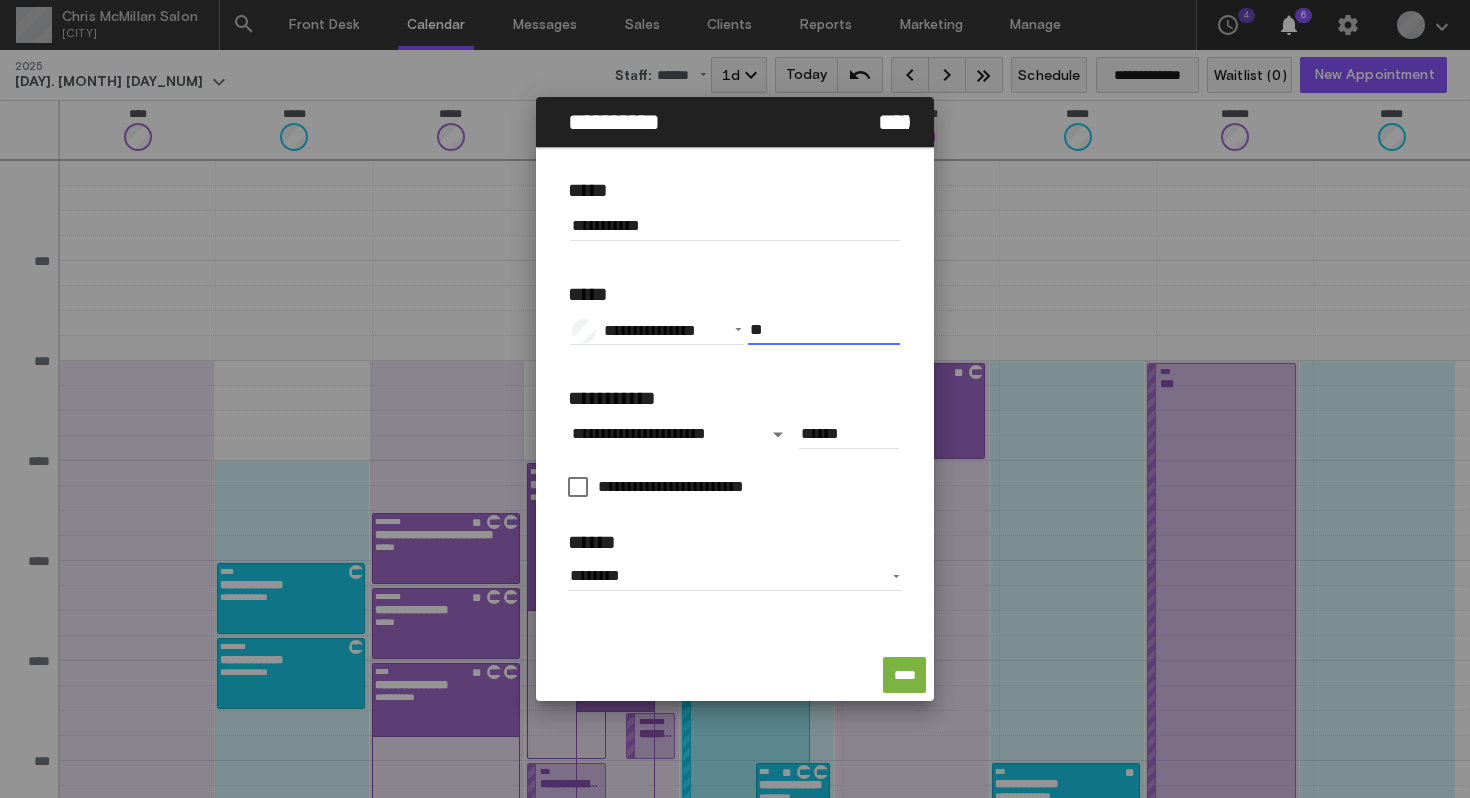 type on "**" 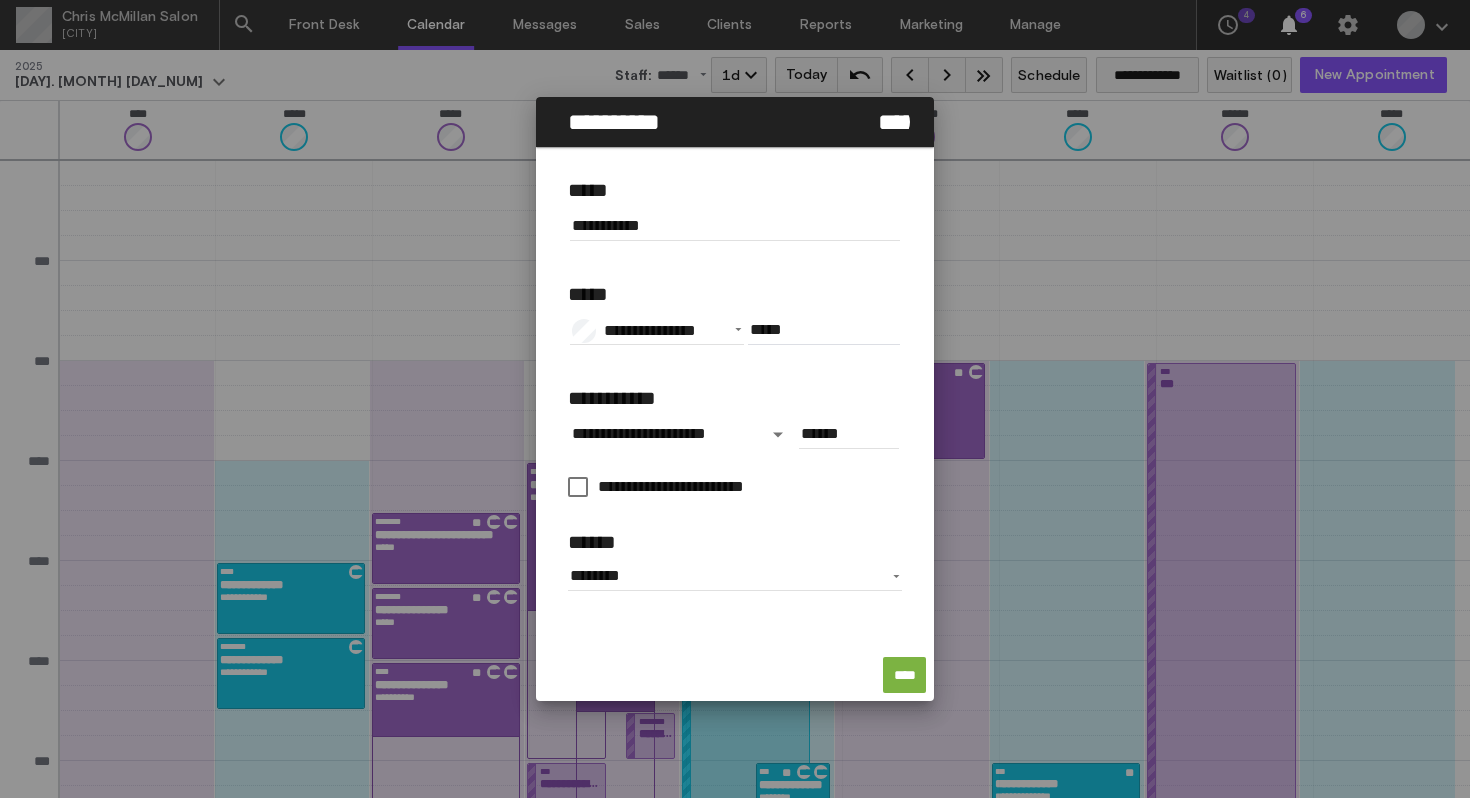 click on "****" at bounding box center (735, 675) 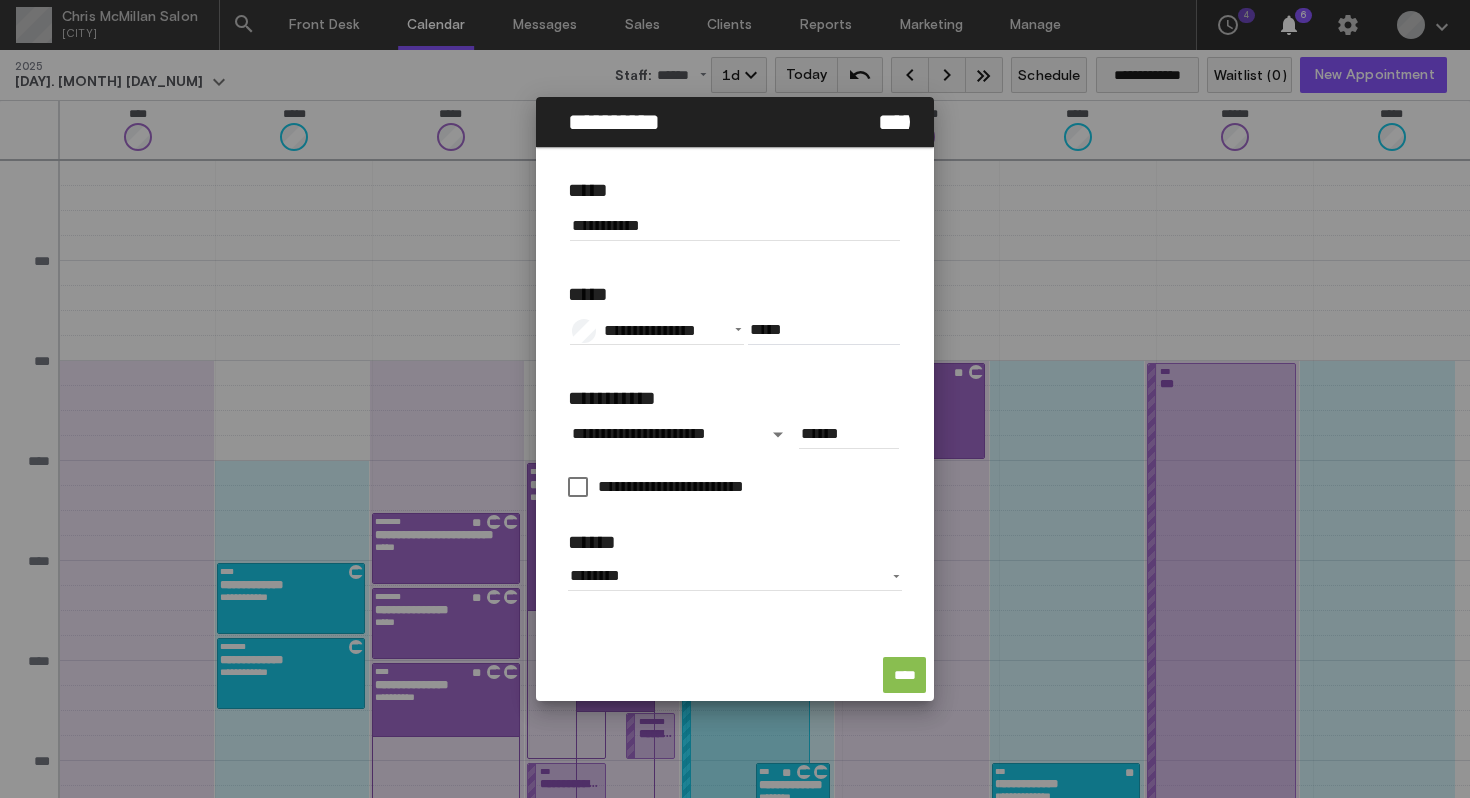 click on "****" at bounding box center (905, 675) 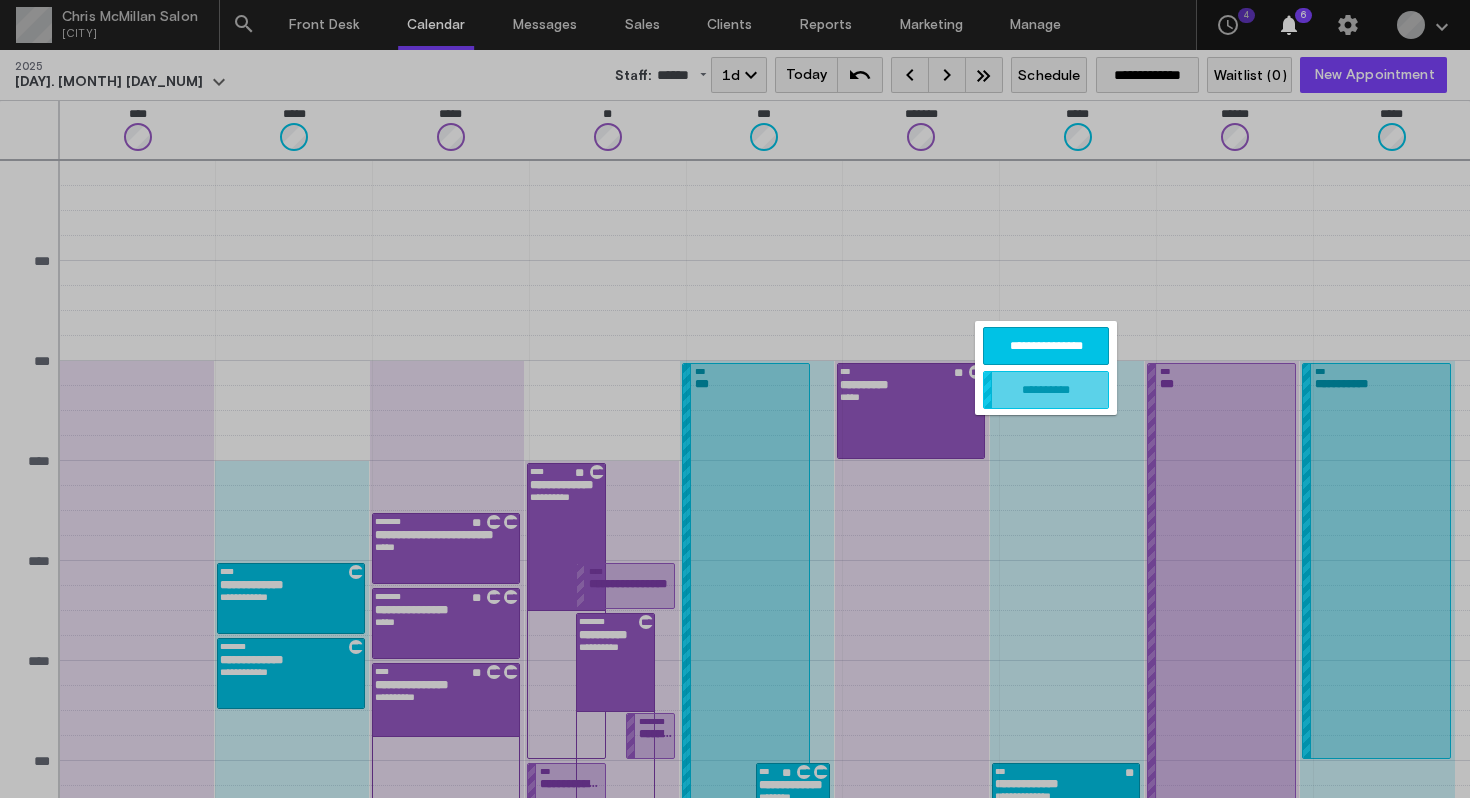 click on "**********" at bounding box center (1046, 390) 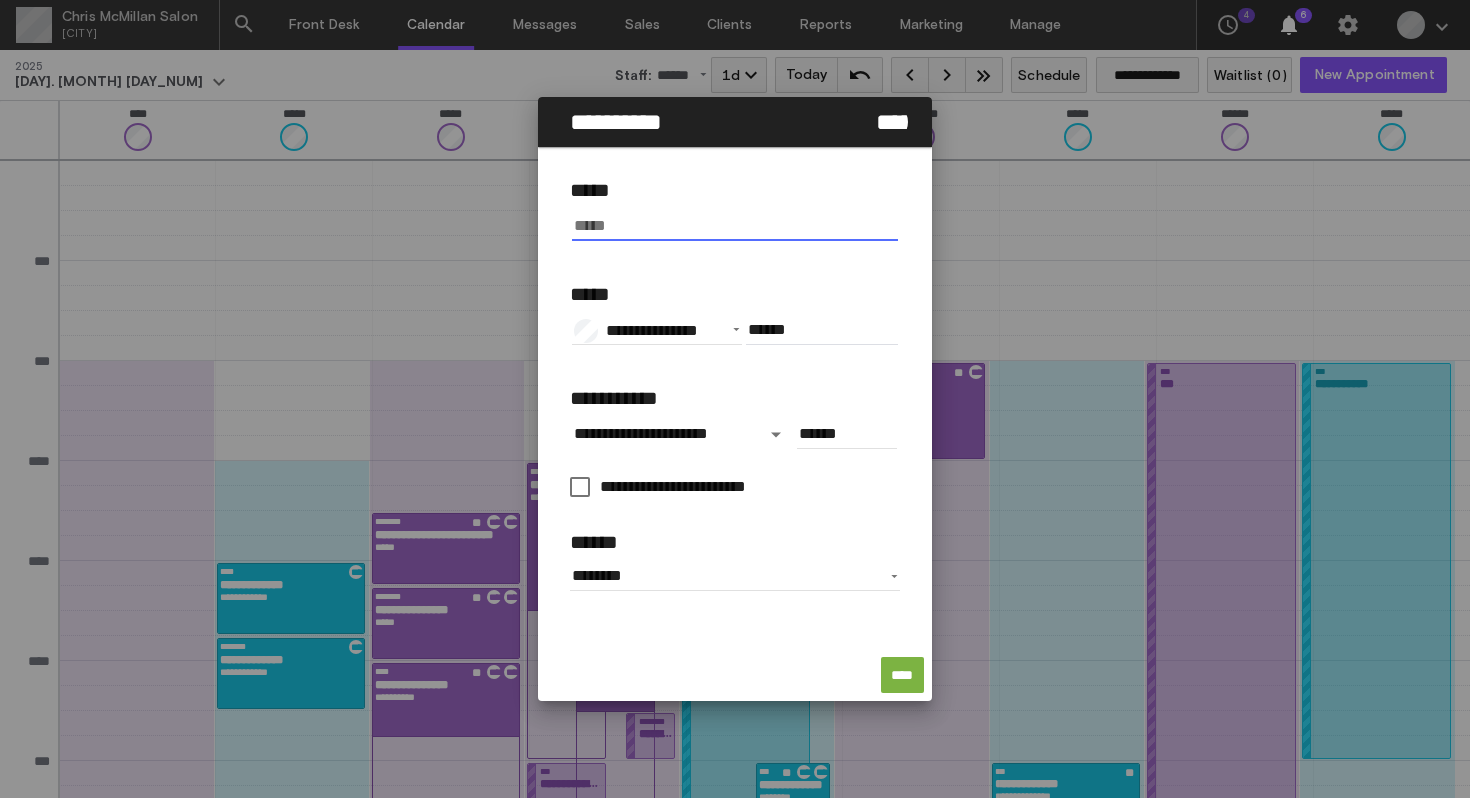 click at bounding box center (735, 226) 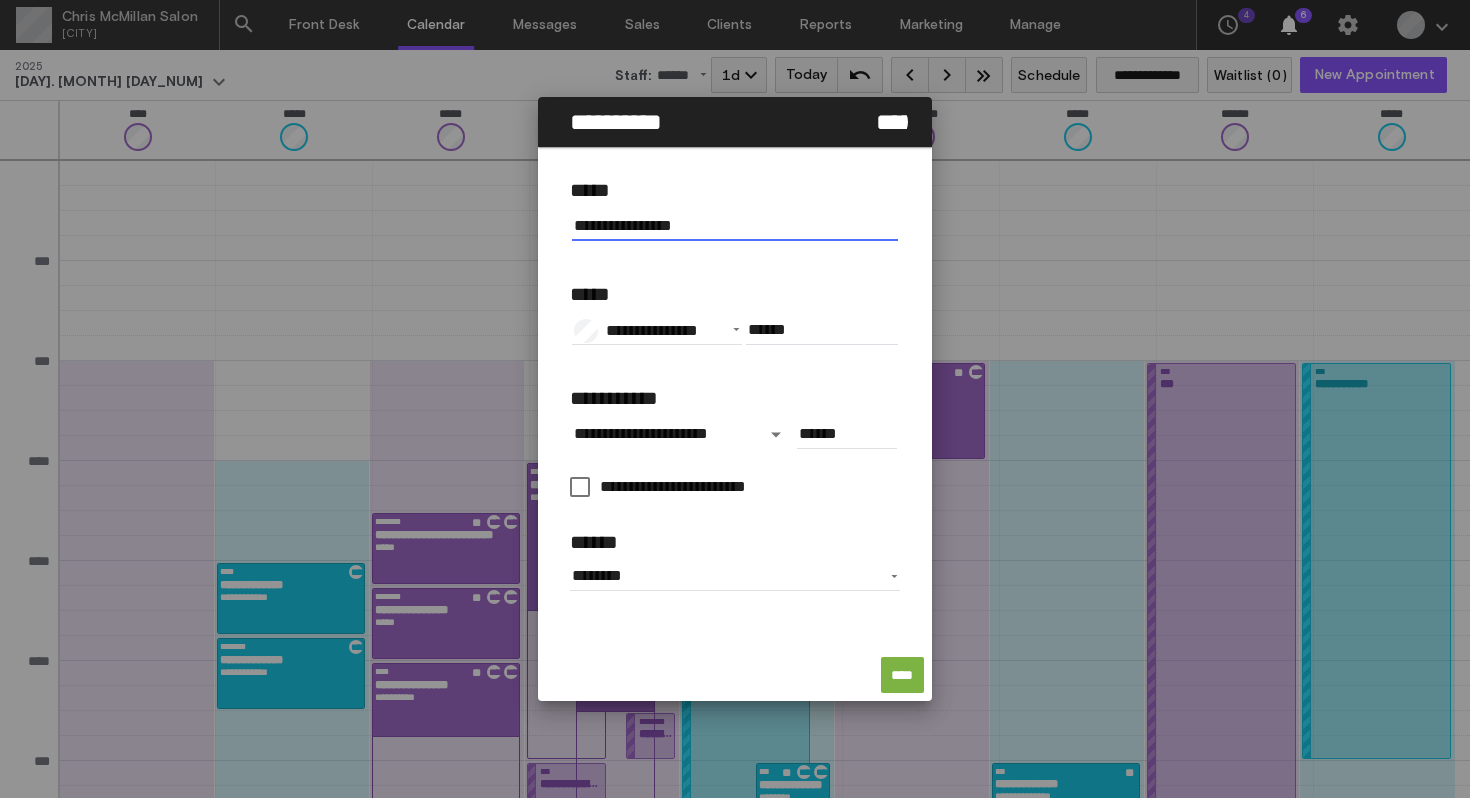 type on "**********" 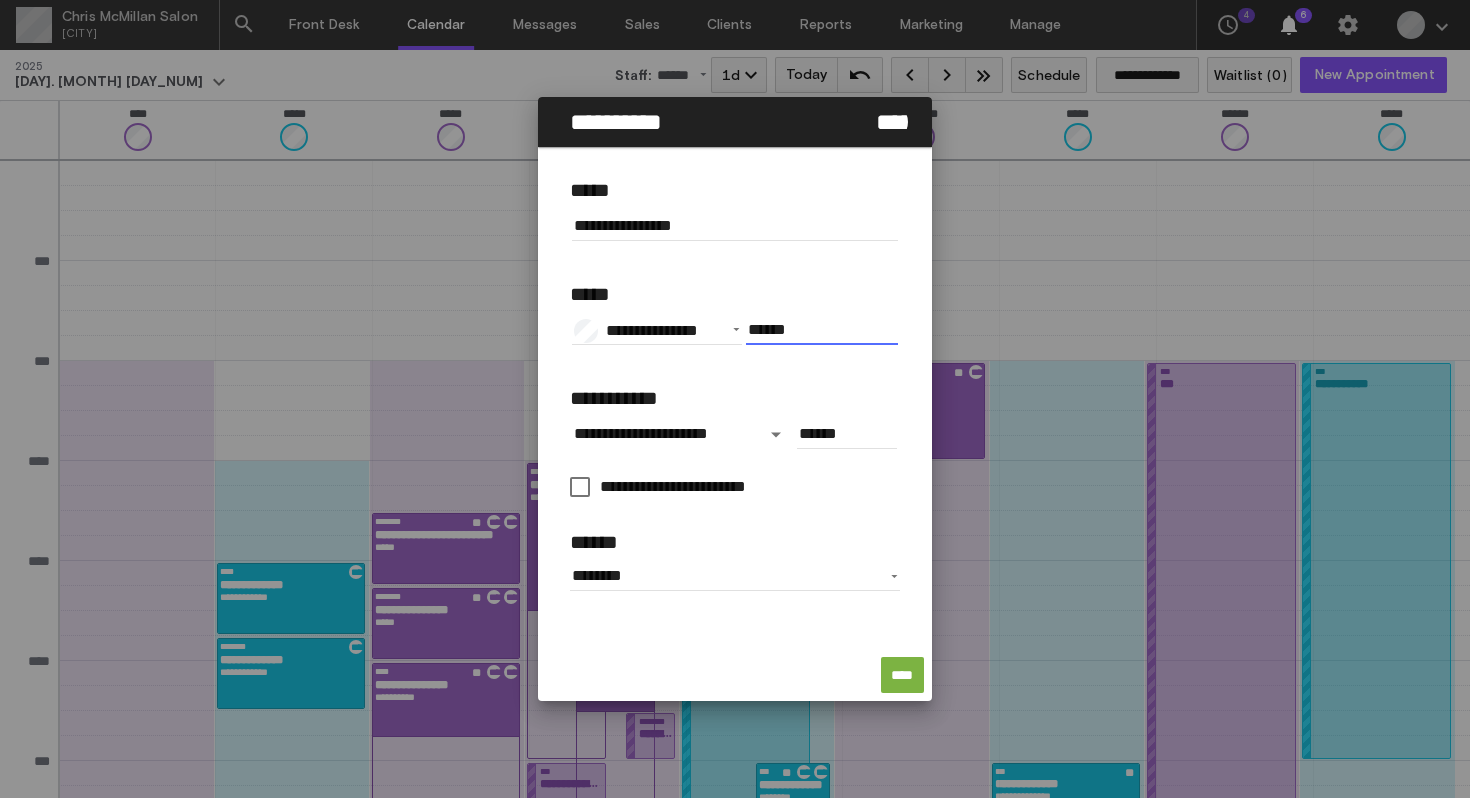 click on "******" at bounding box center (822, 330) 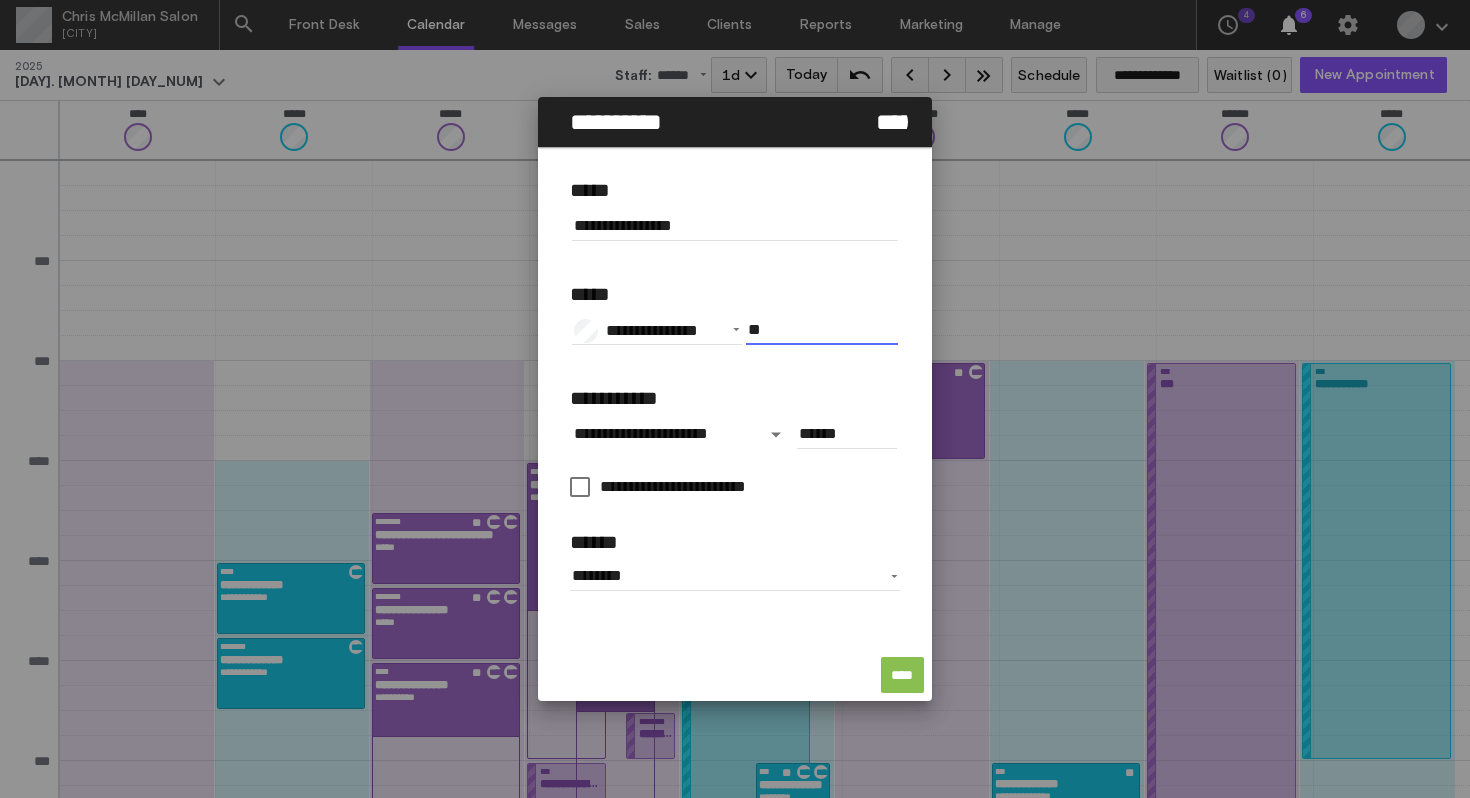type on "**" 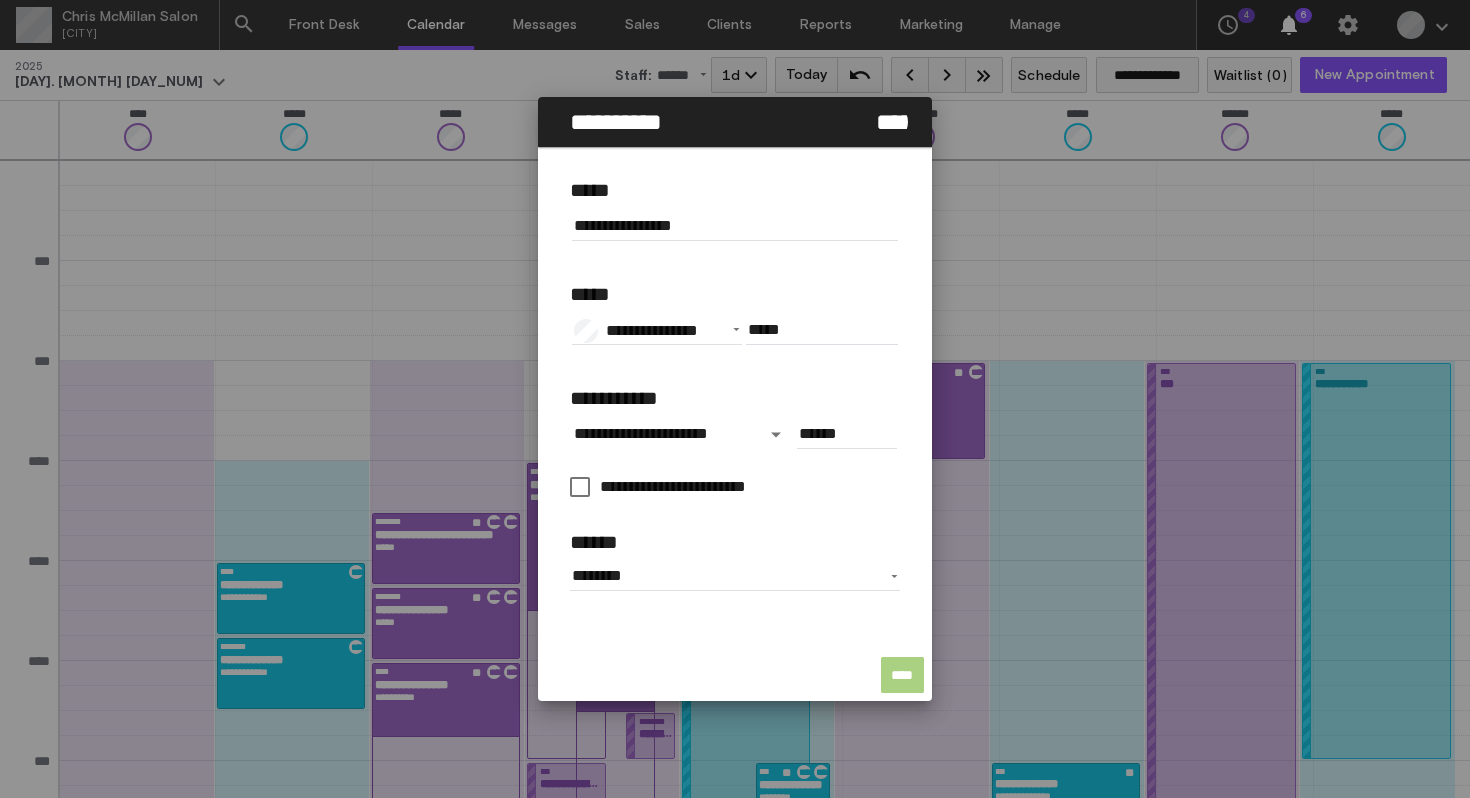 click on "****" at bounding box center [903, 675] 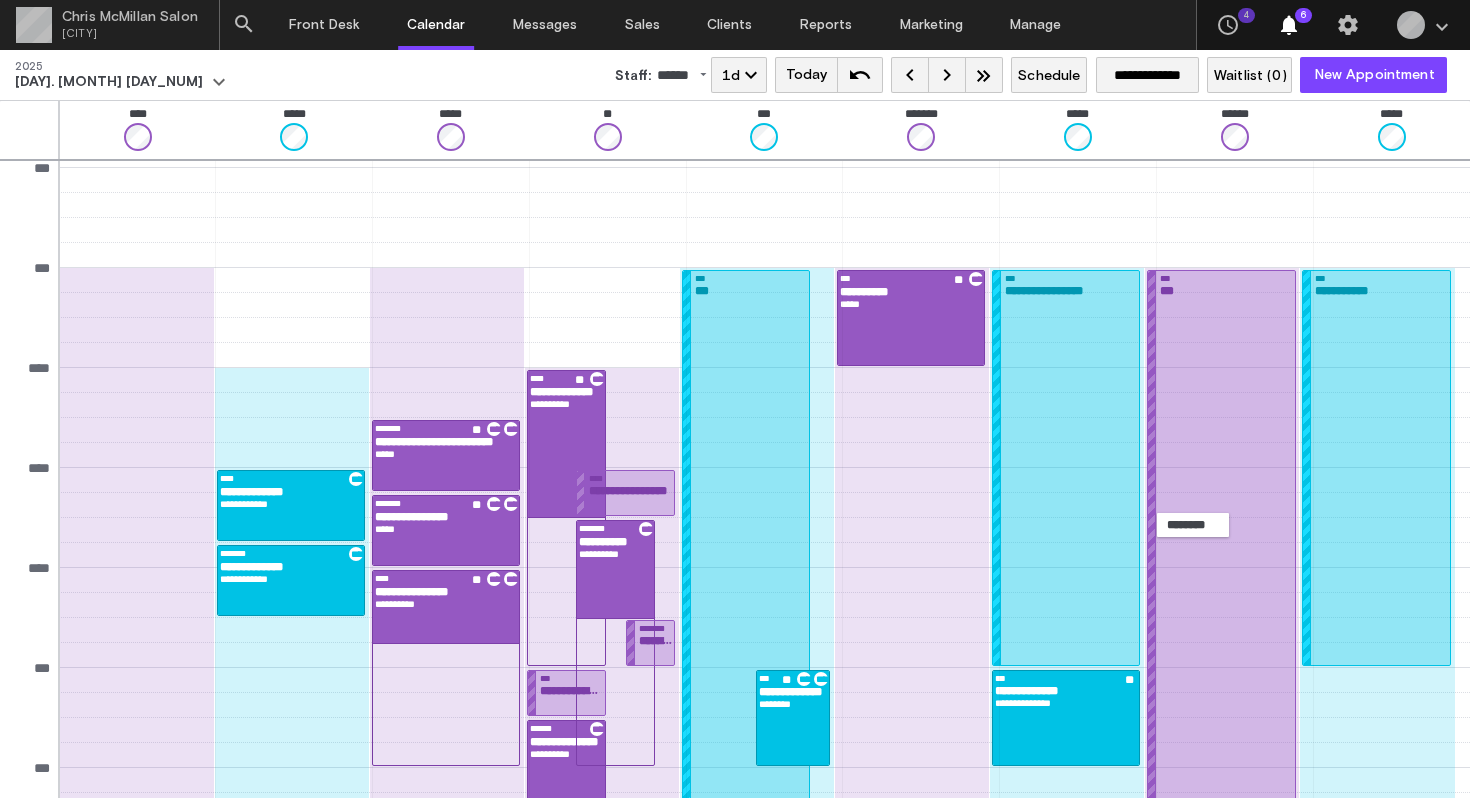 scroll, scrollTop: 92, scrollLeft: 0, axis: vertical 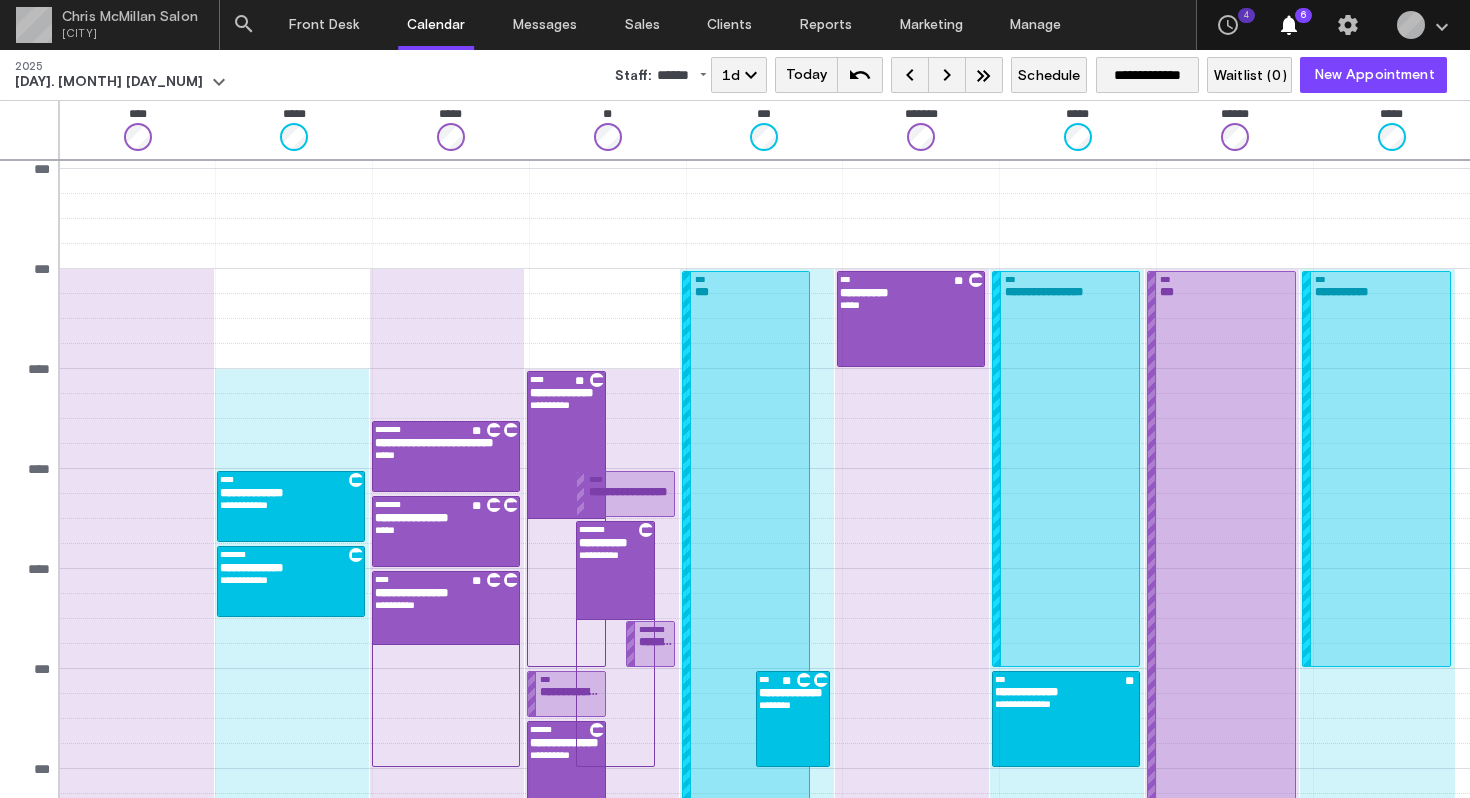 click on "Today" at bounding box center (806, 75) 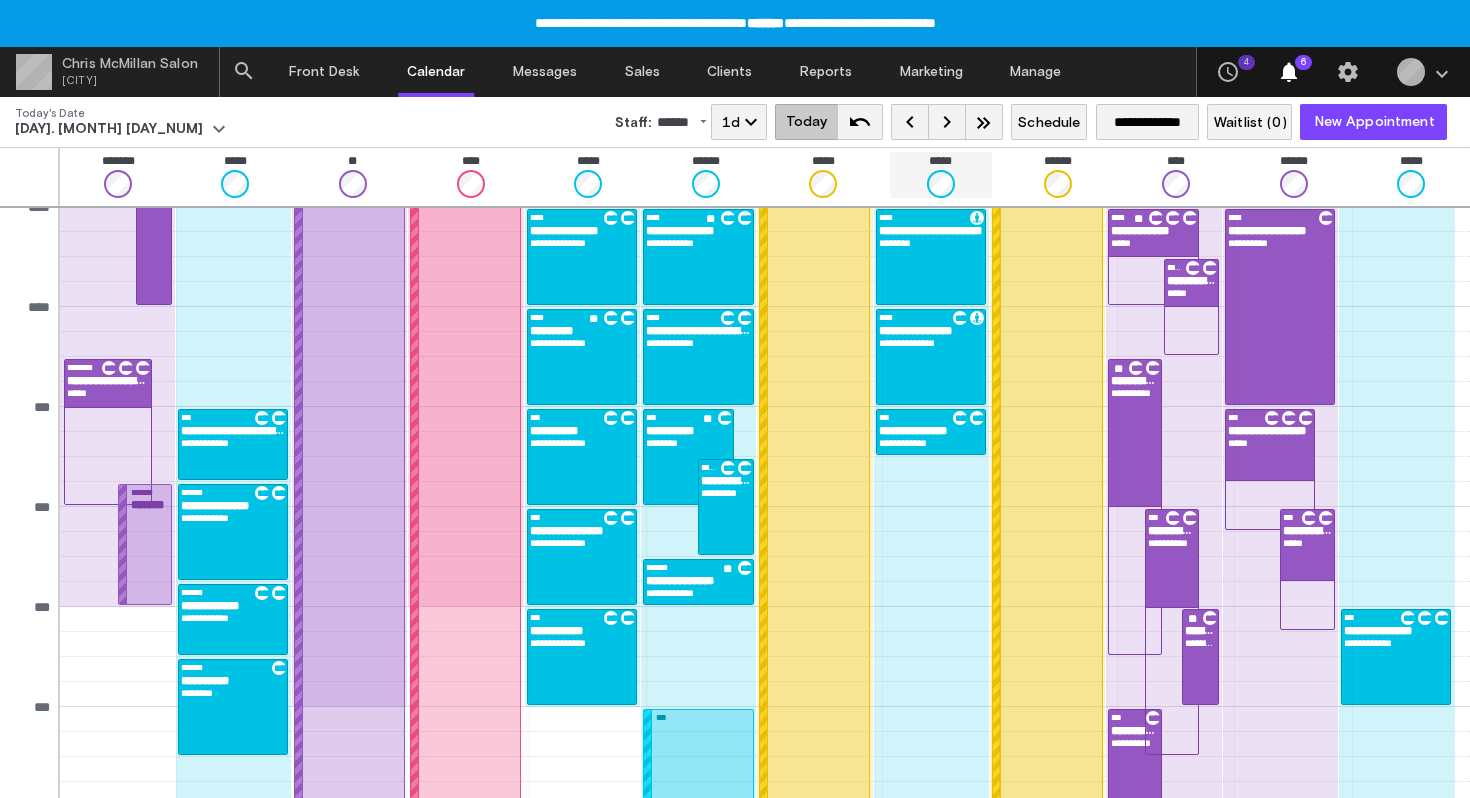 scroll, scrollTop: 389, scrollLeft: 0, axis: vertical 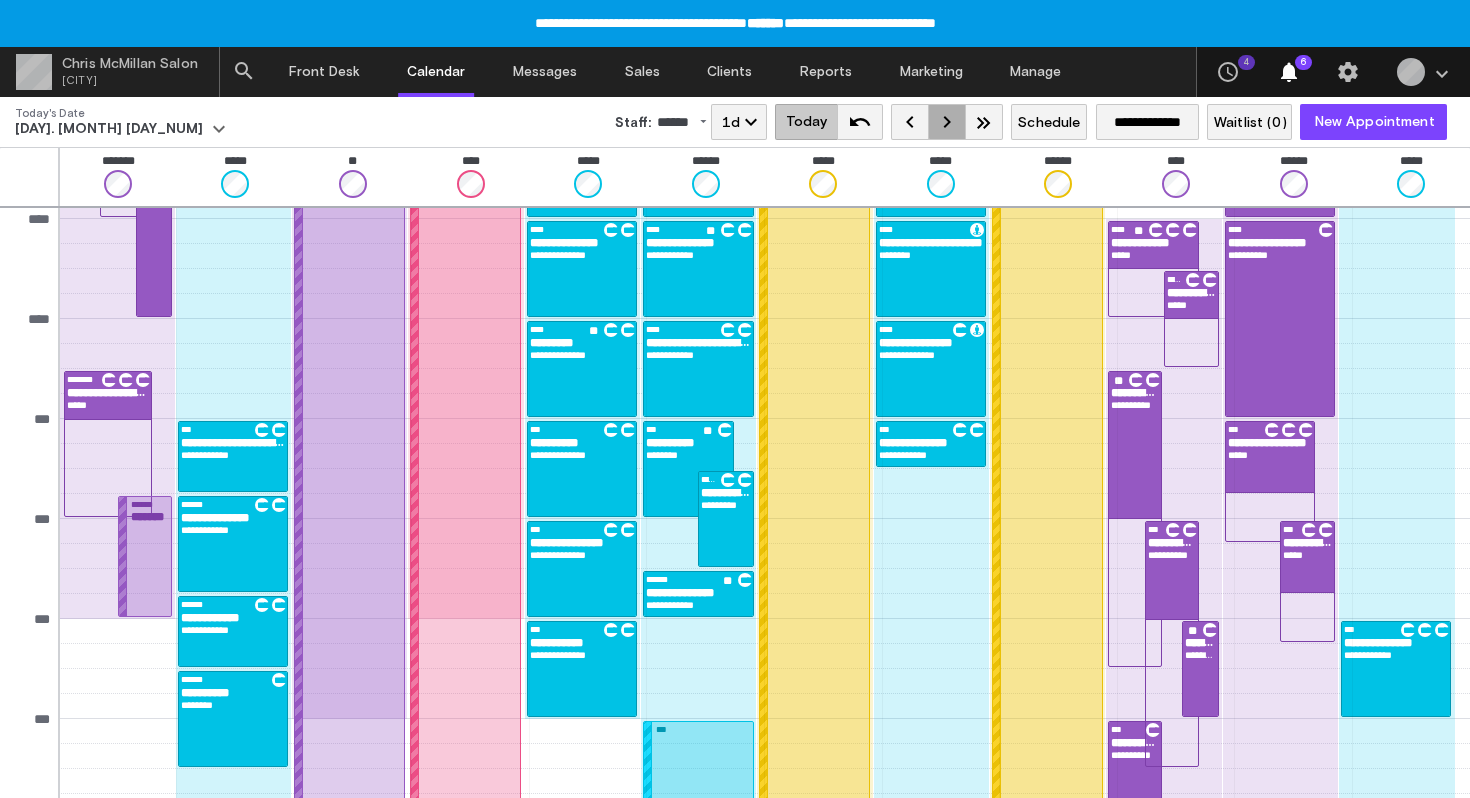 click on "keyboard_arrow_right" at bounding box center [947, 122] 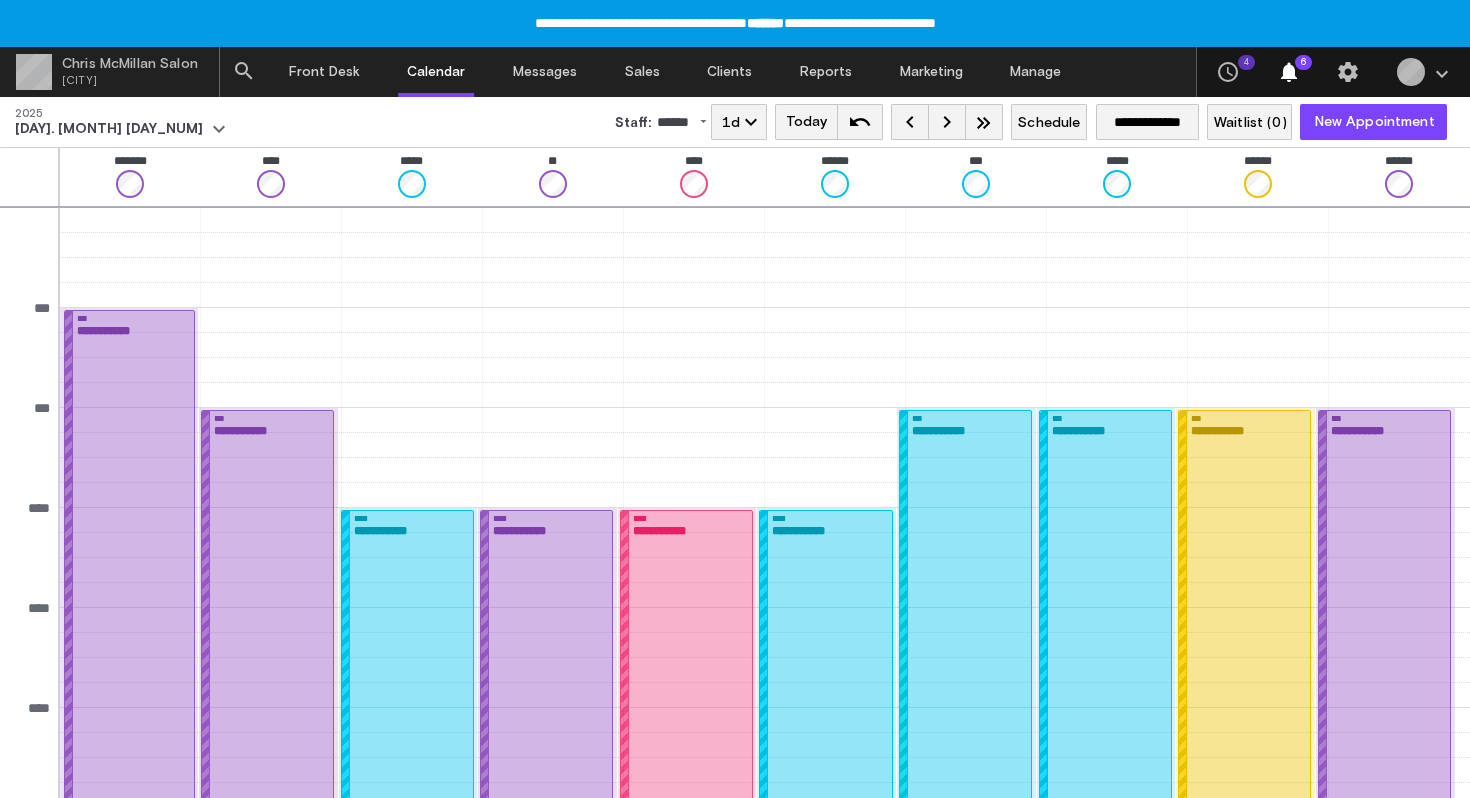 click on "keyboard_arrow_right" at bounding box center (947, 122) 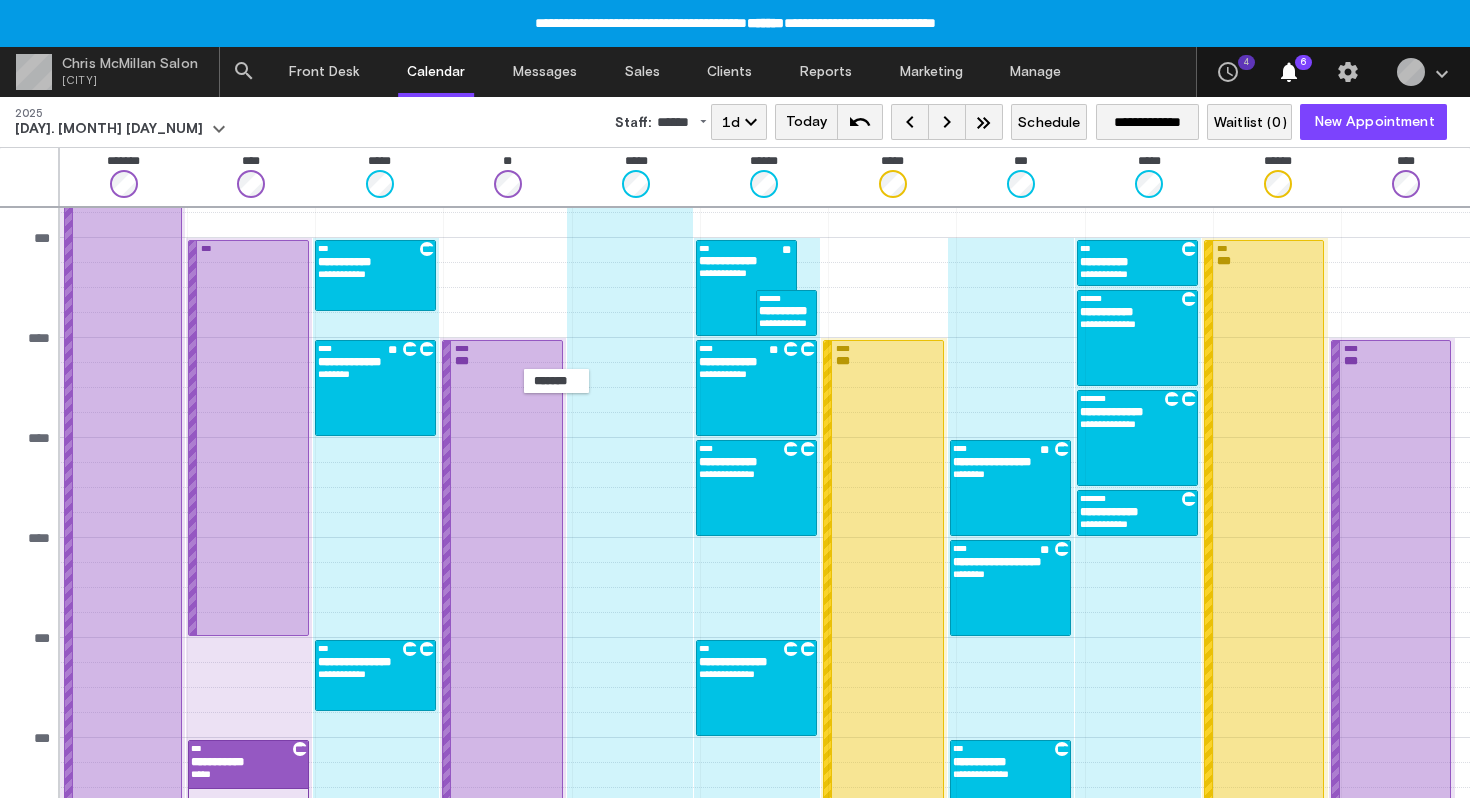 scroll, scrollTop: 177, scrollLeft: 0, axis: vertical 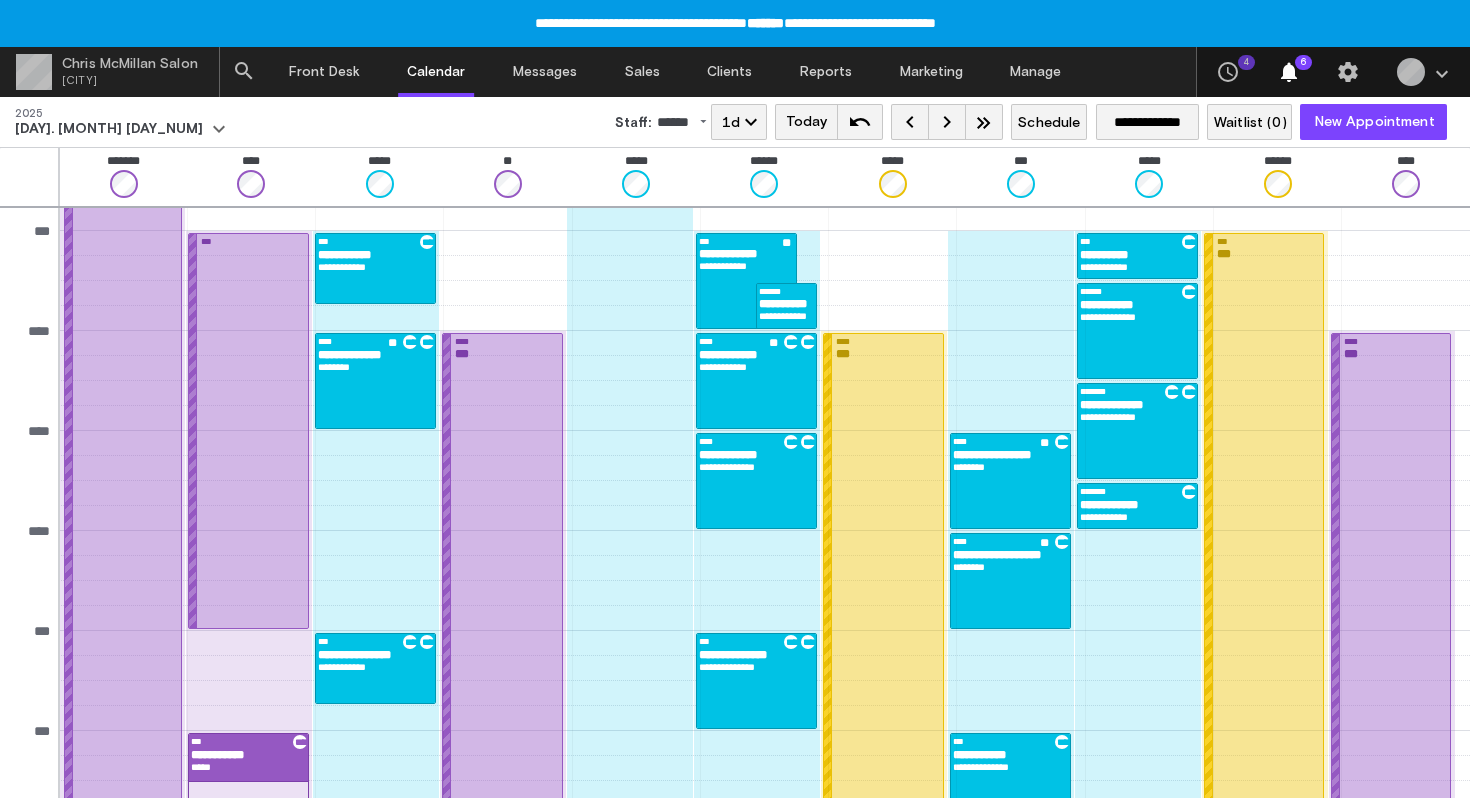 click on "keyboard_arrow_left" at bounding box center (910, 122) 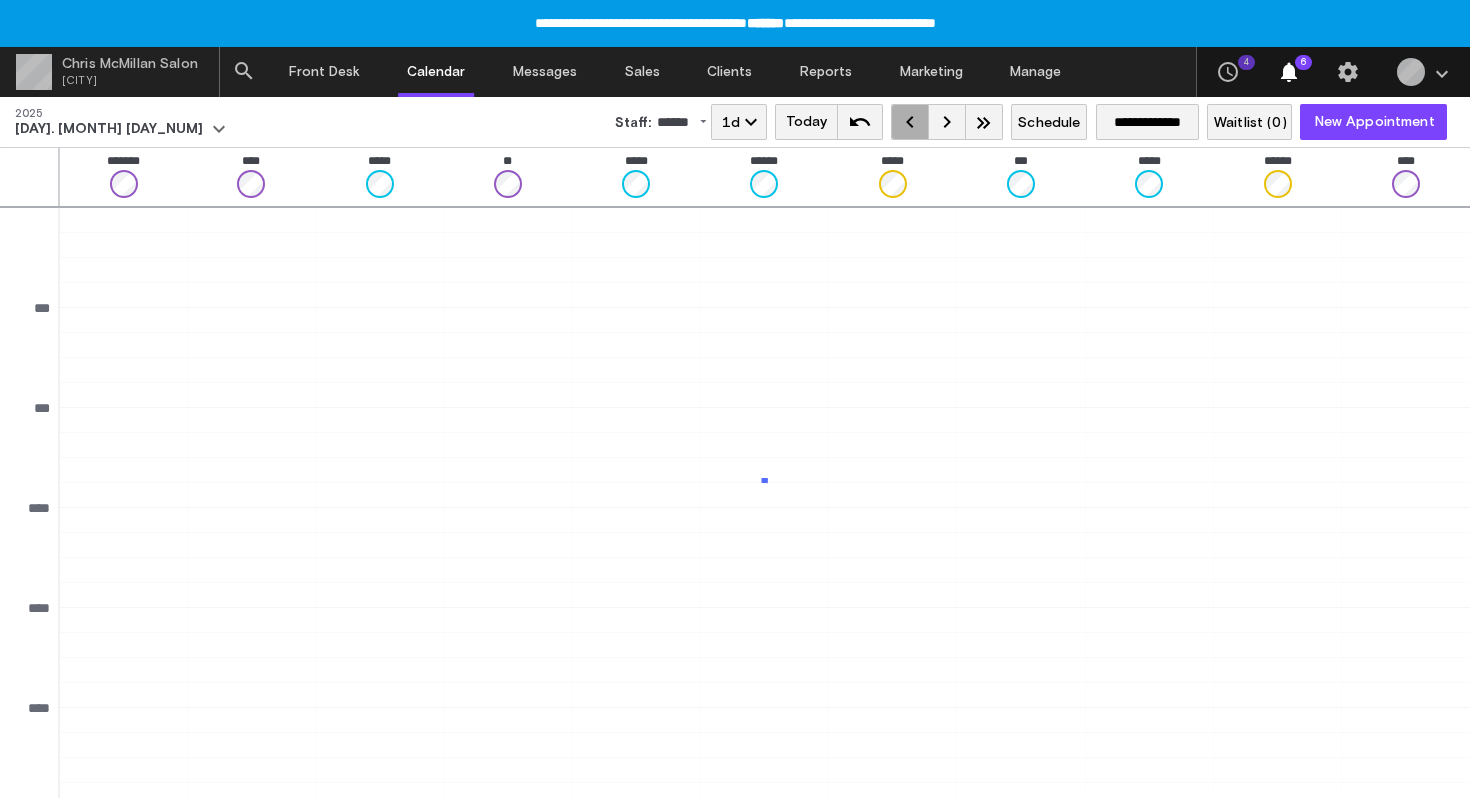 click on "keyboard_arrow_left" at bounding box center (910, 122) 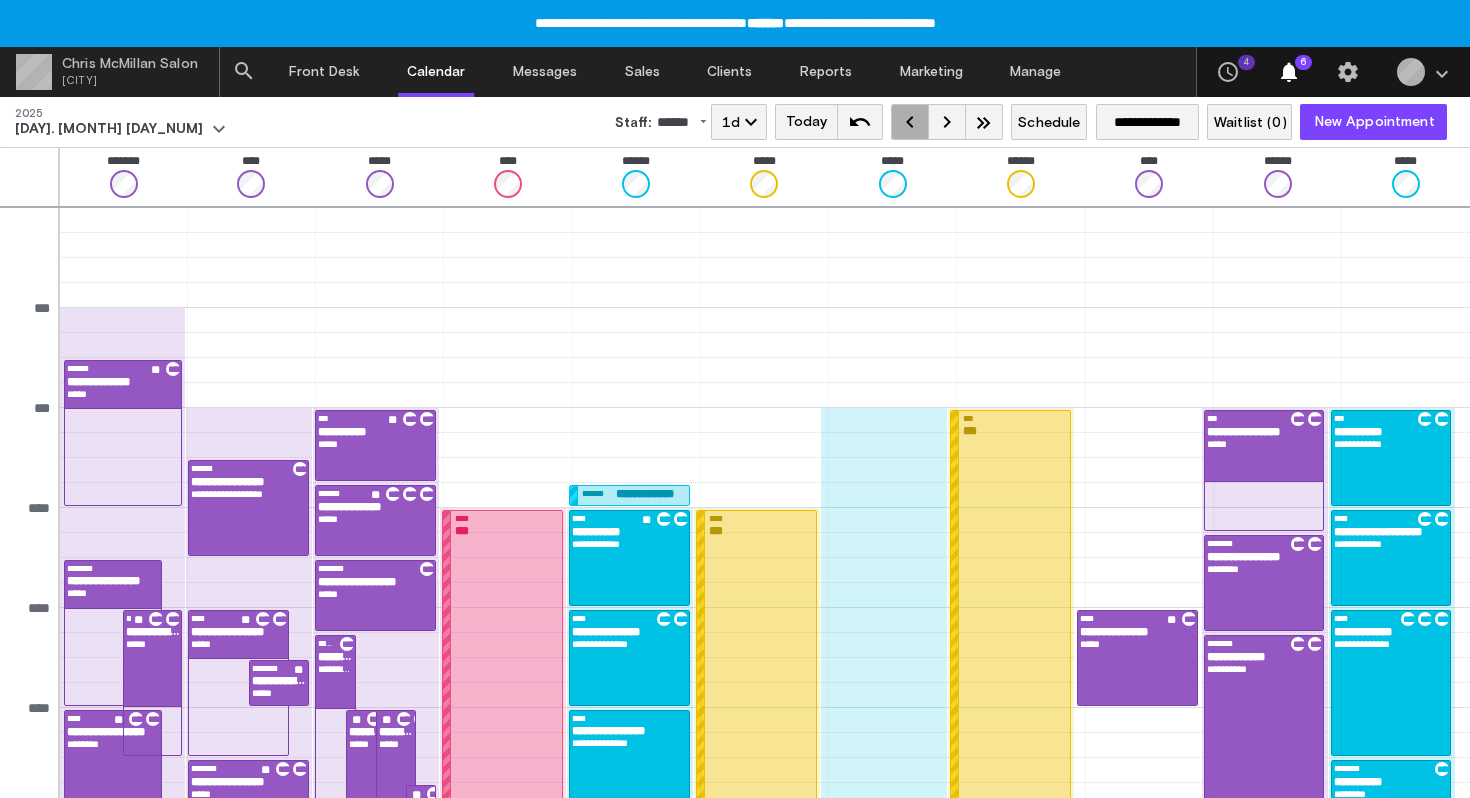 click on "keyboard_arrow_left" at bounding box center (910, 122) 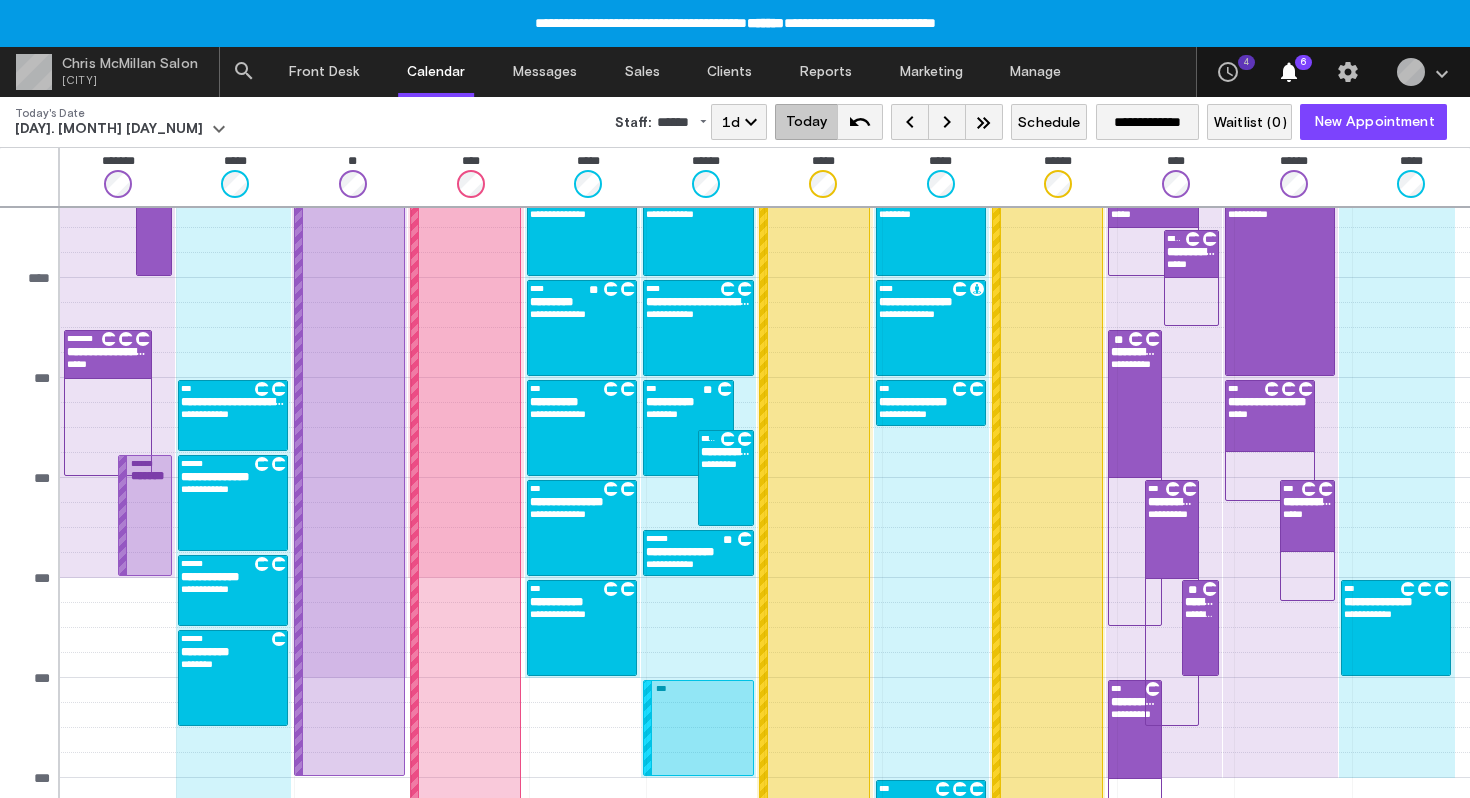 scroll, scrollTop: 450, scrollLeft: 0, axis: vertical 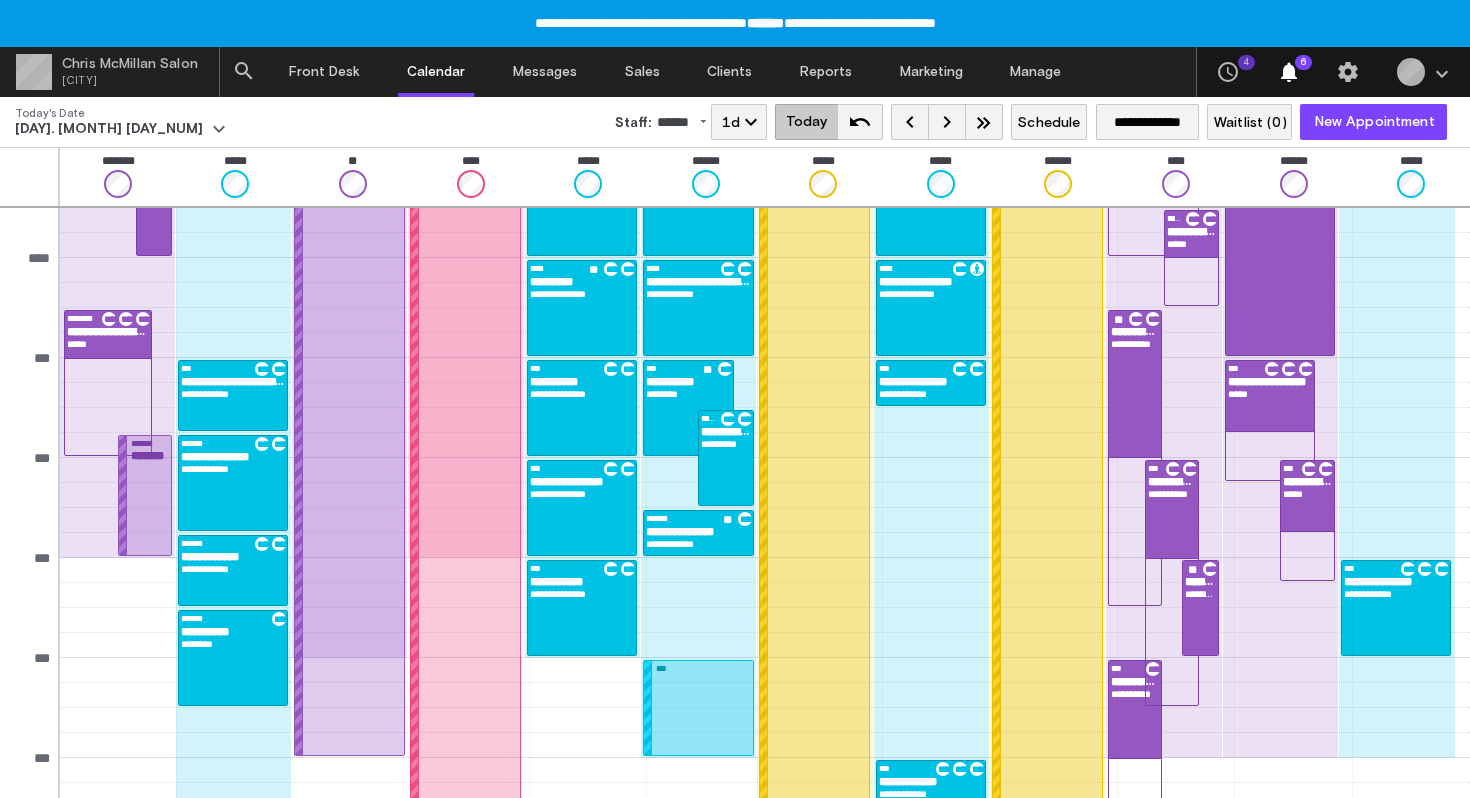 click on "********" at bounding box center [233, 644] 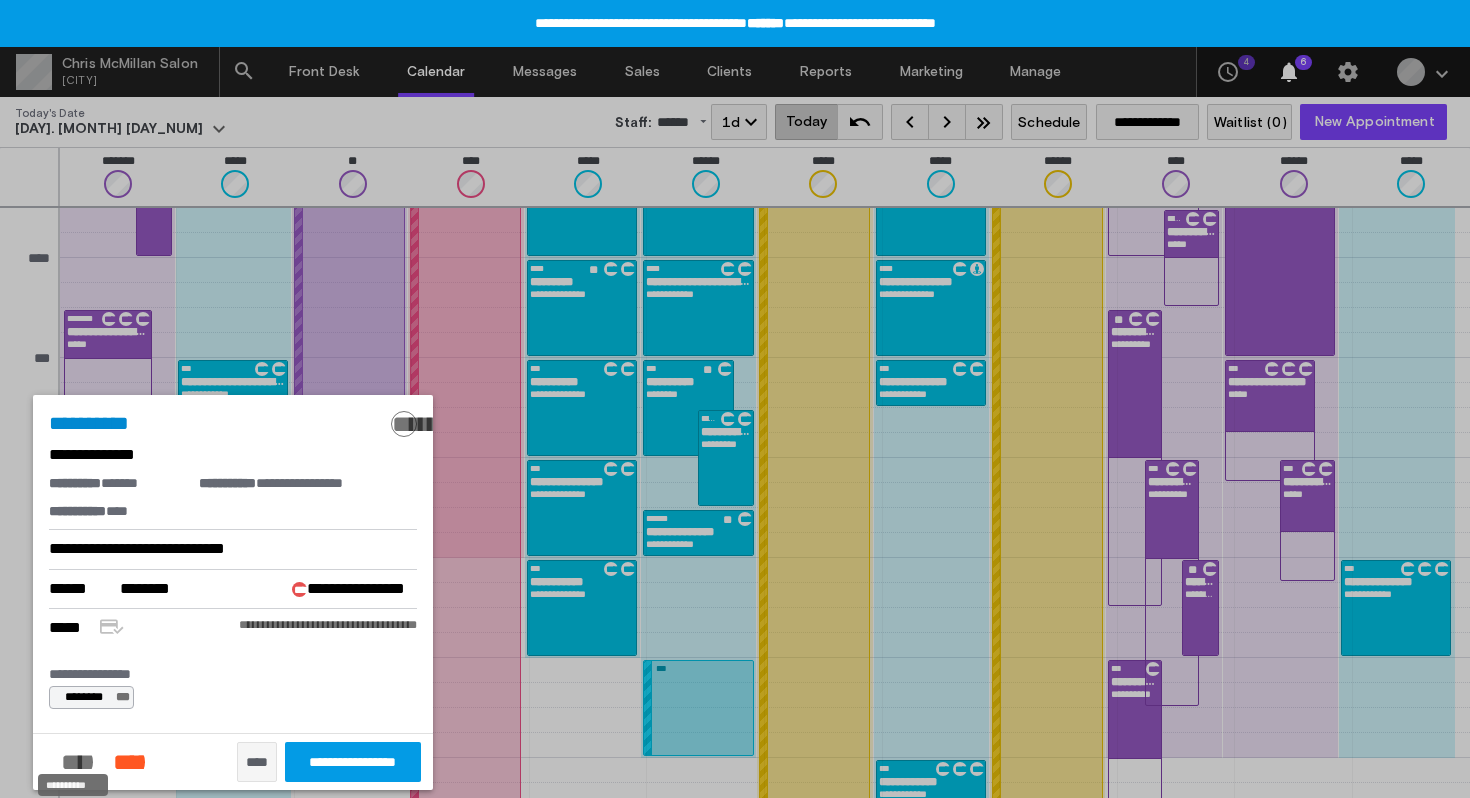 click on "****" at bounding box center (73, 762) 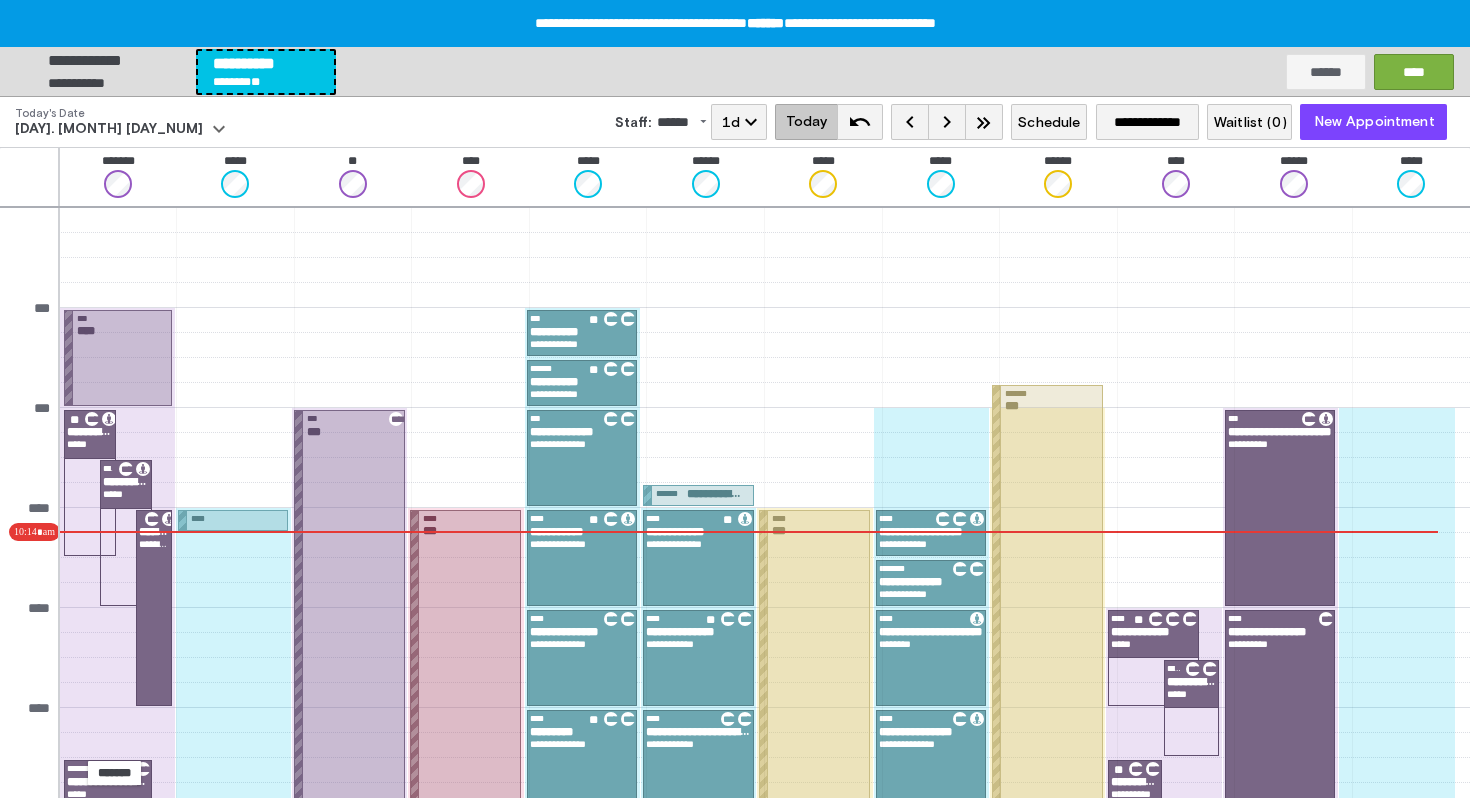 scroll, scrollTop: 450, scrollLeft: 0, axis: vertical 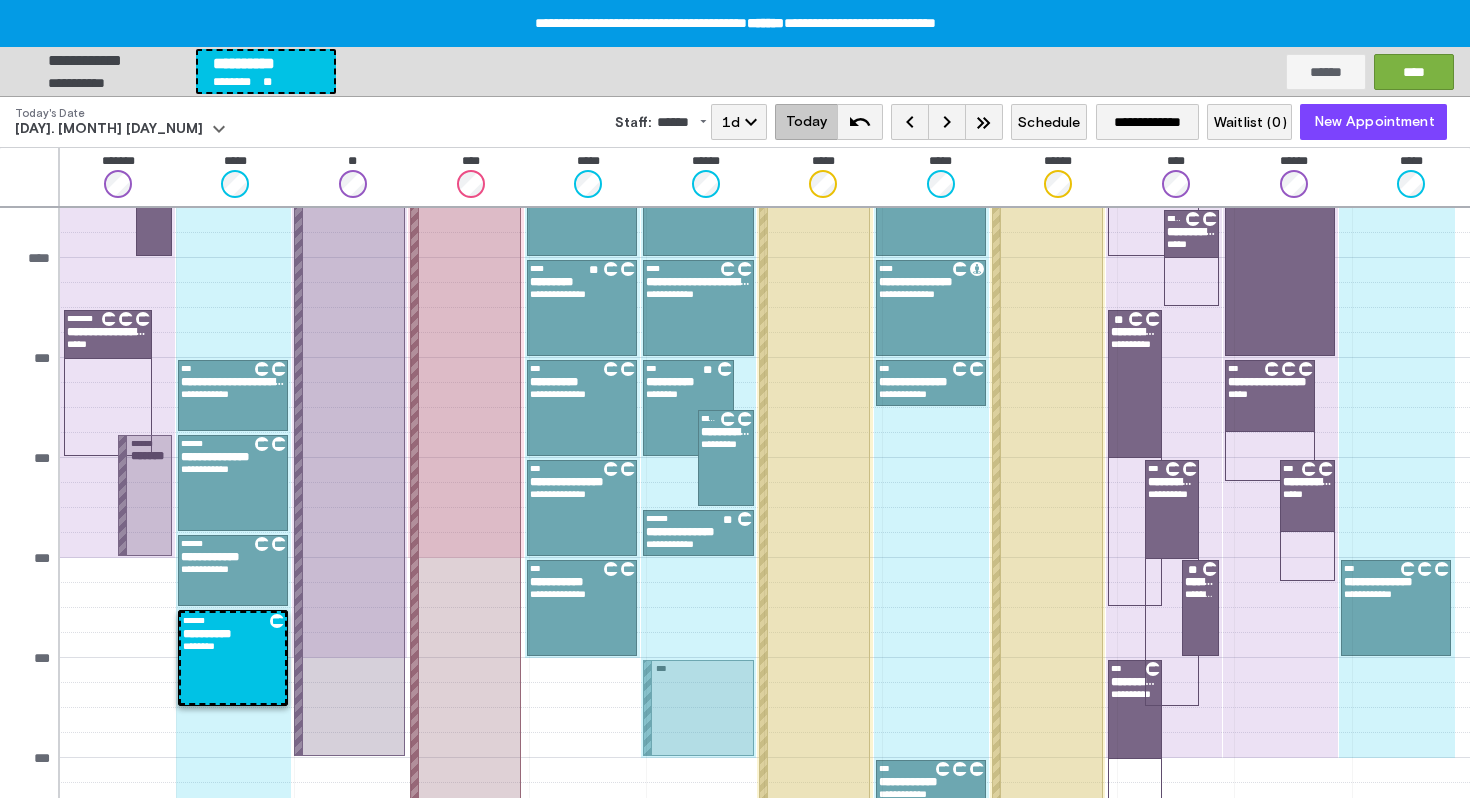 click on "keyboard_arrow_right" at bounding box center (947, 122) 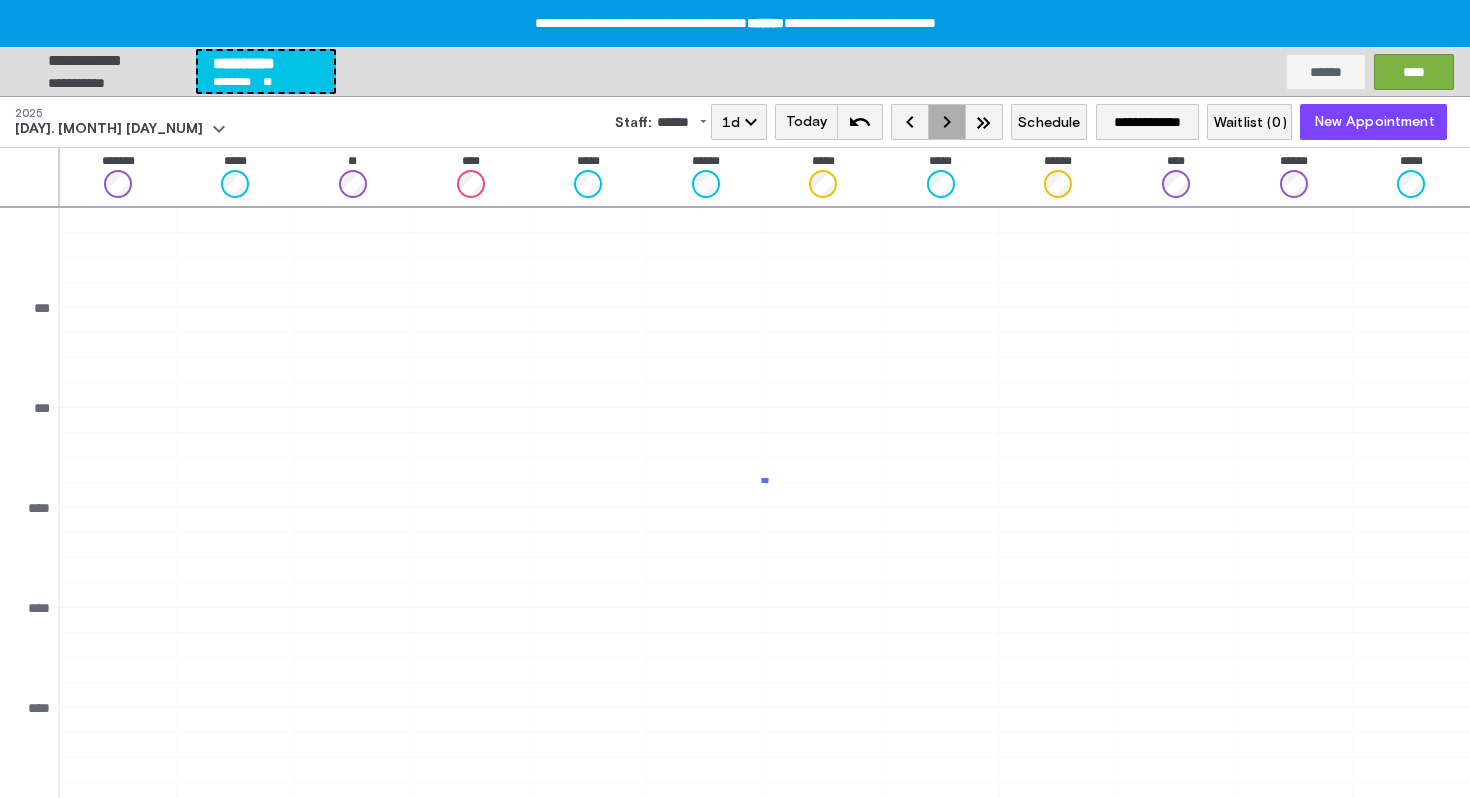 click on "keyboard_arrow_right" at bounding box center [947, 122] 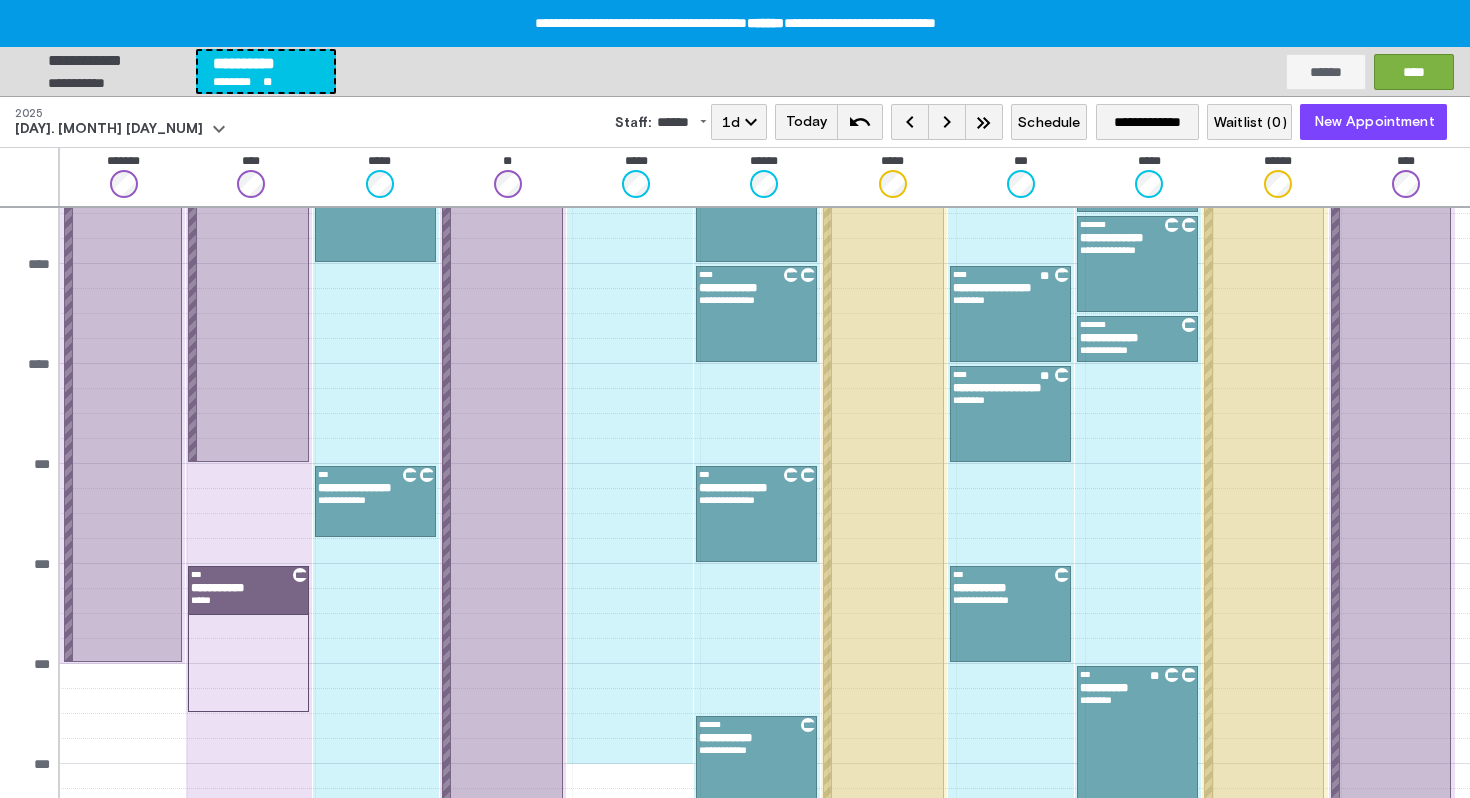scroll, scrollTop: 339, scrollLeft: 0, axis: vertical 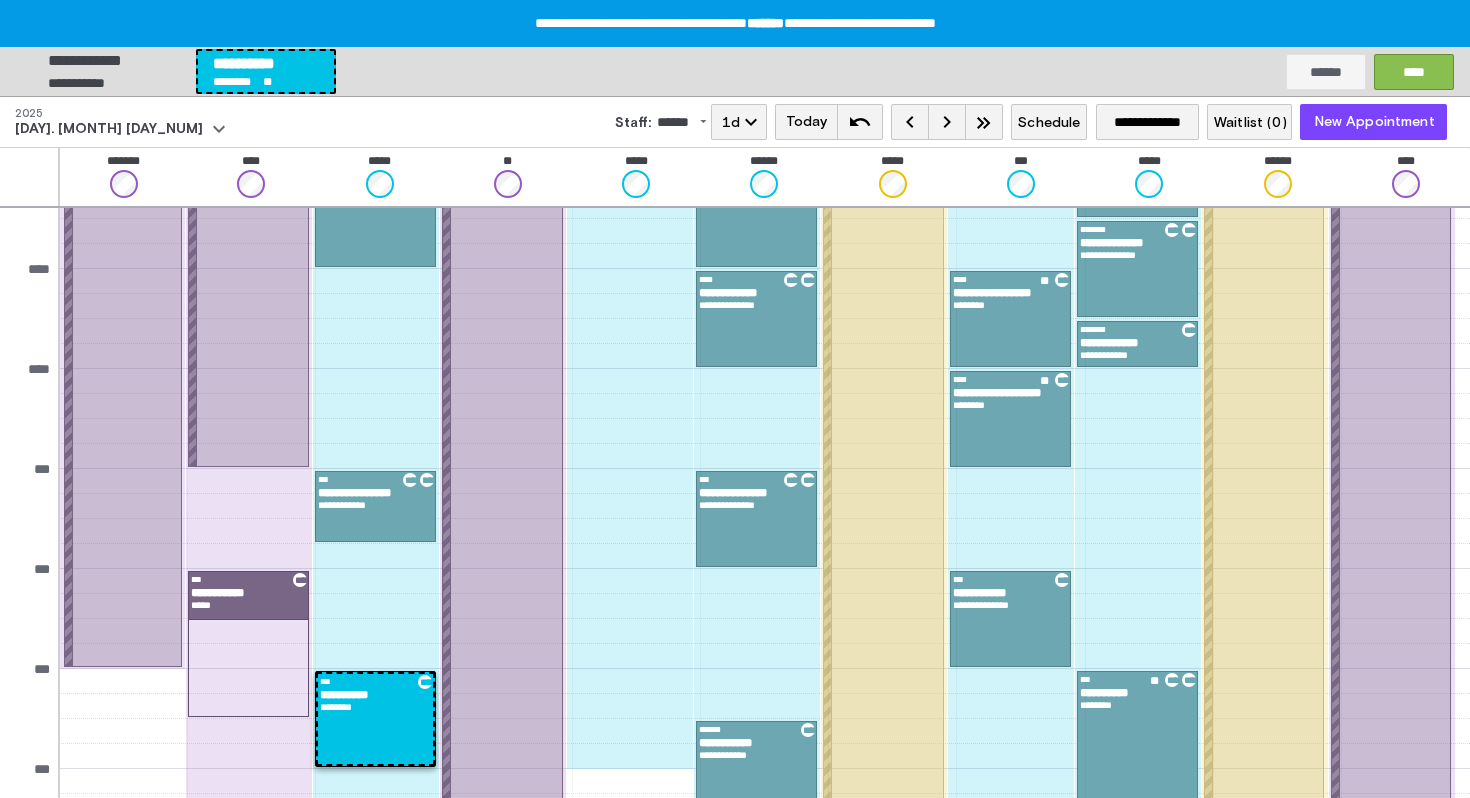 click on "****" at bounding box center [1414, 71] 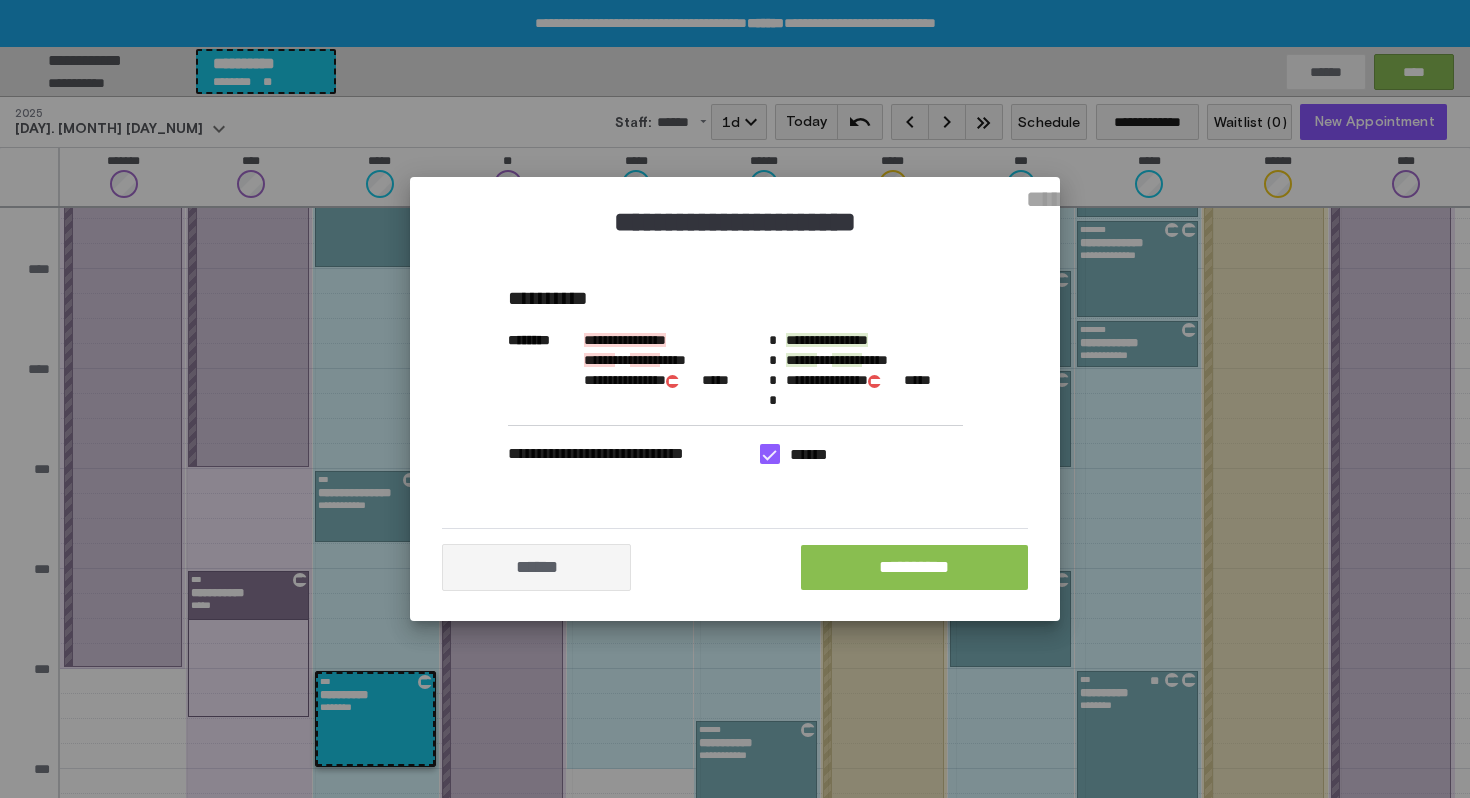 click on "**********" at bounding box center [914, 567] 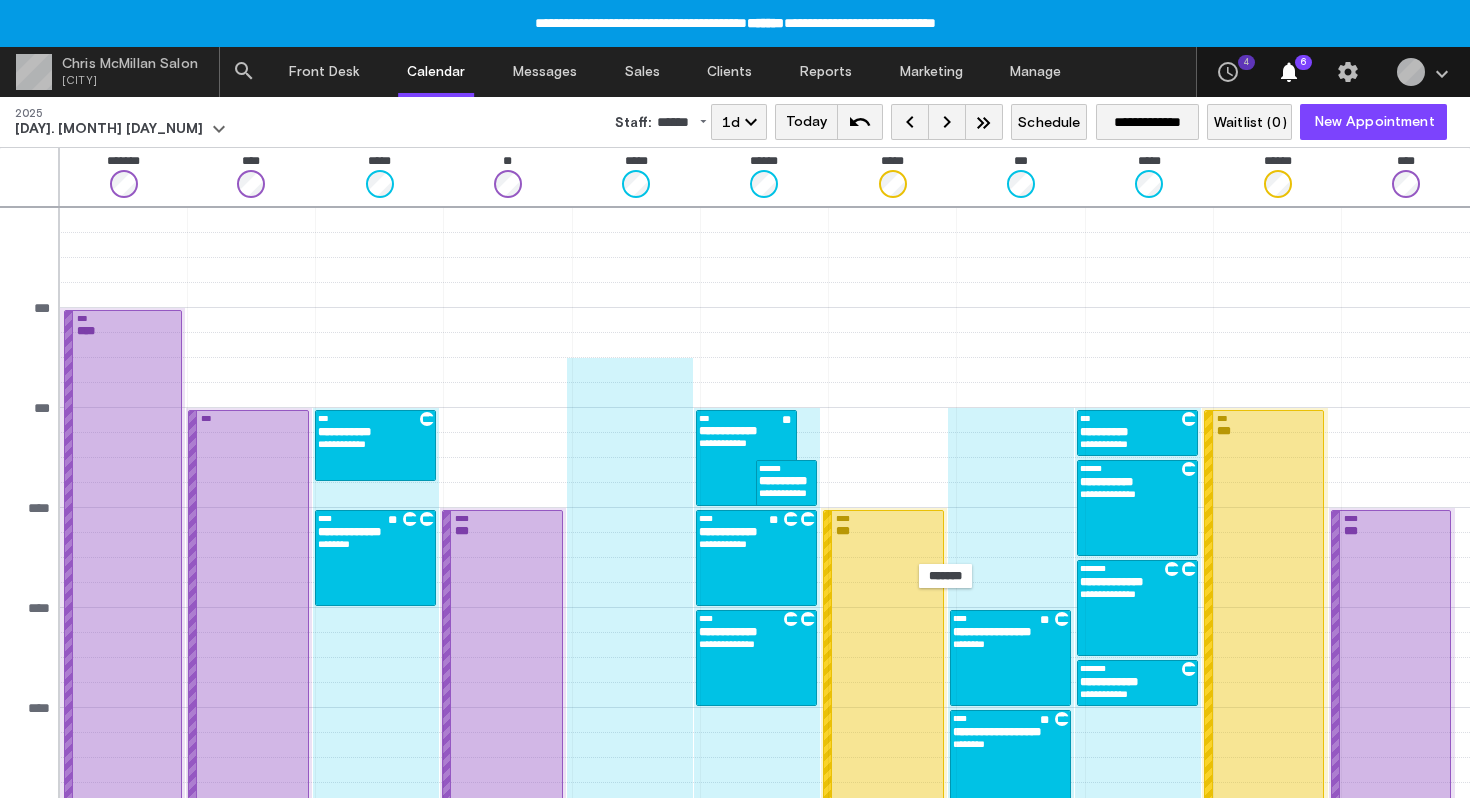 scroll, scrollTop: 339, scrollLeft: 0, axis: vertical 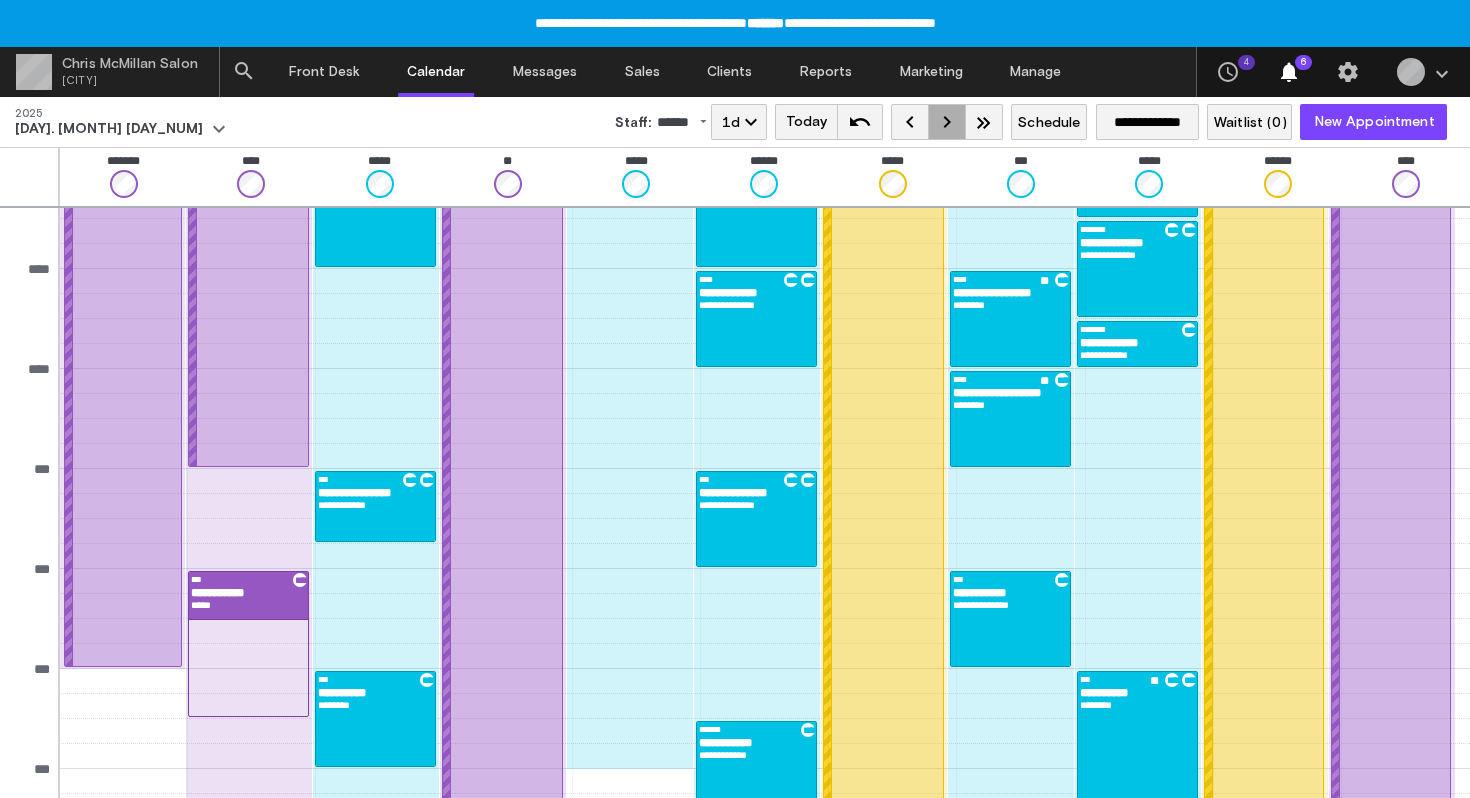 click on "keyboard_arrow_right" at bounding box center [947, 122] 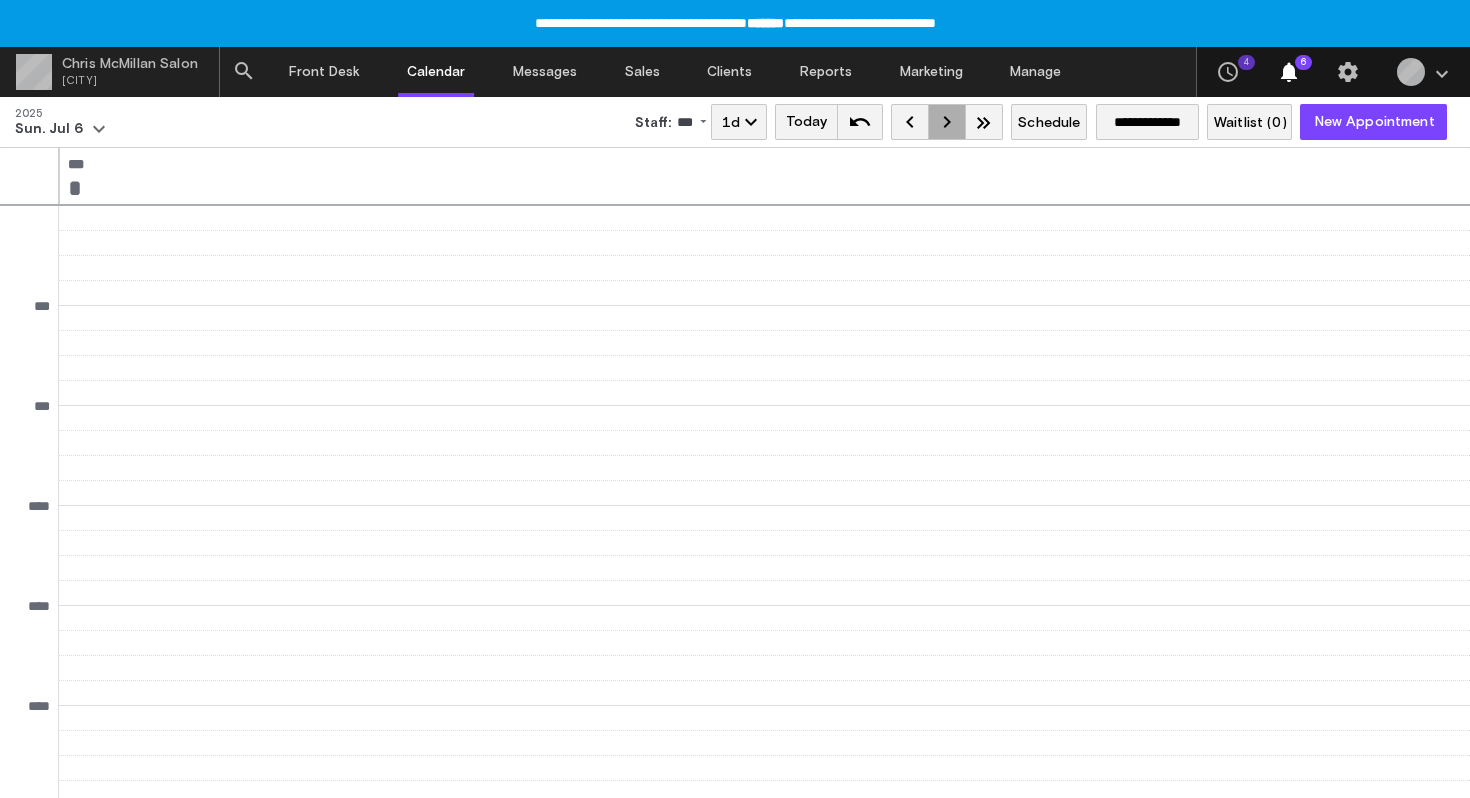 click on "keyboard_arrow_right" at bounding box center [947, 122] 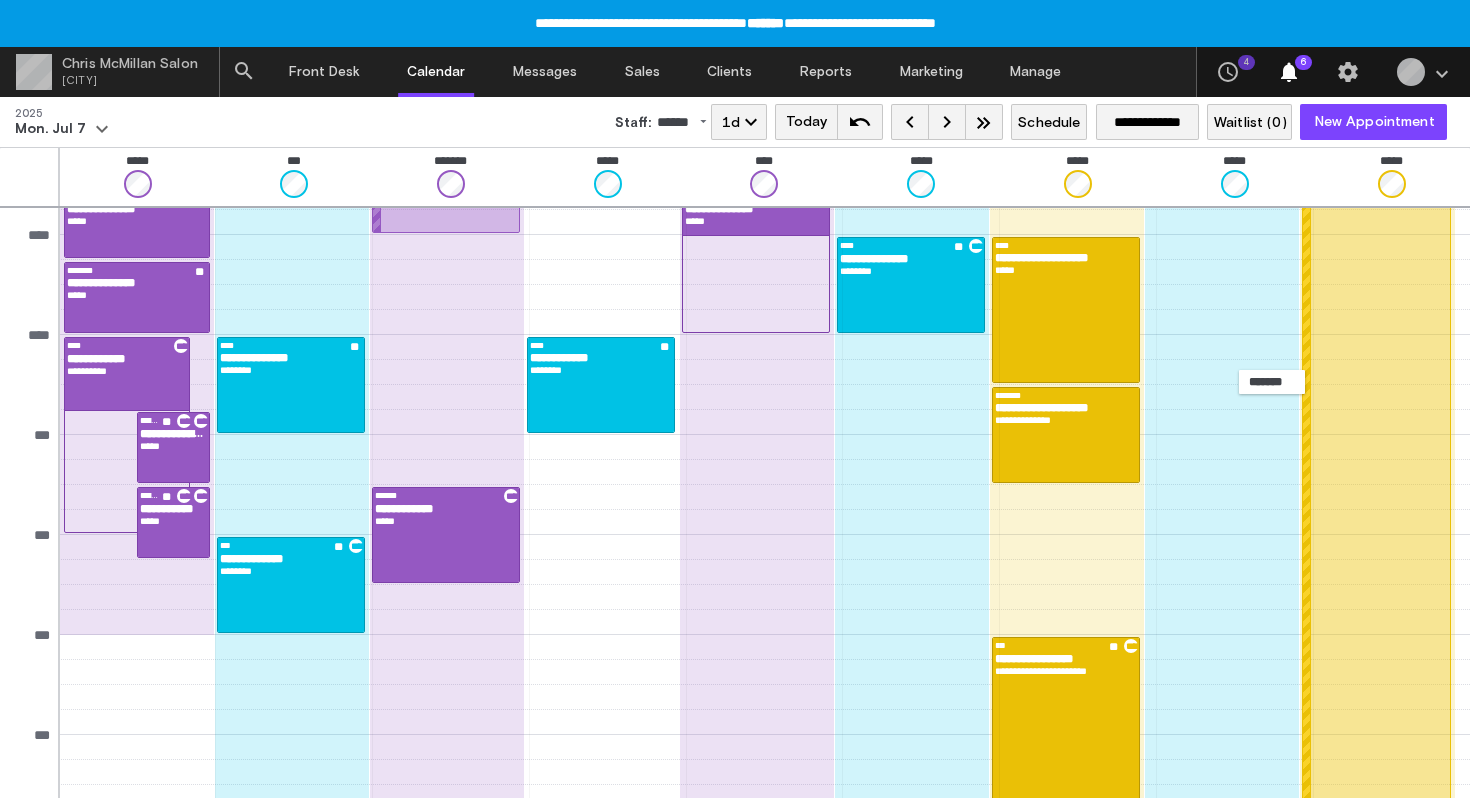 scroll, scrollTop: 375, scrollLeft: 0, axis: vertical 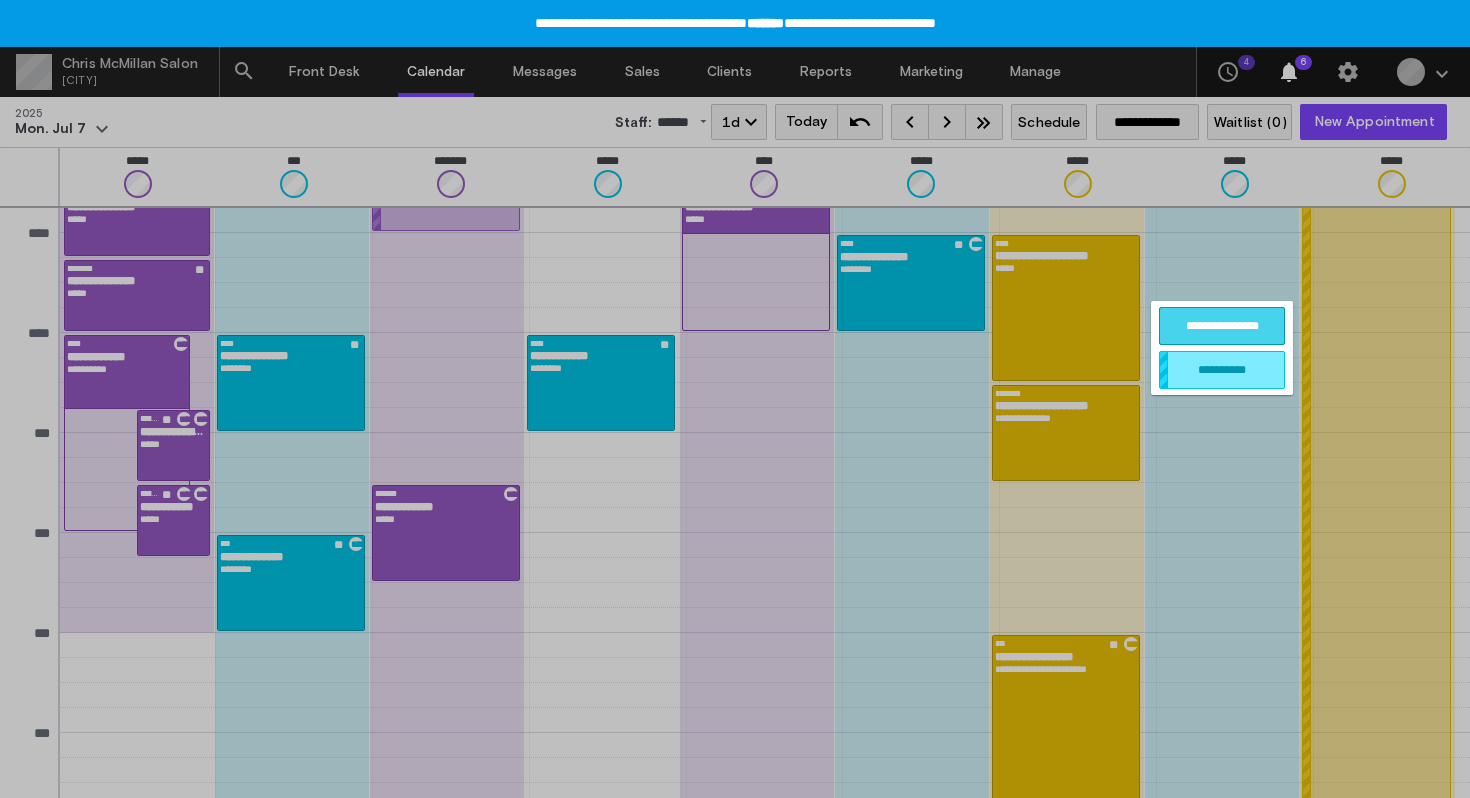 click on "**********" at bounding box center [1222, 326] 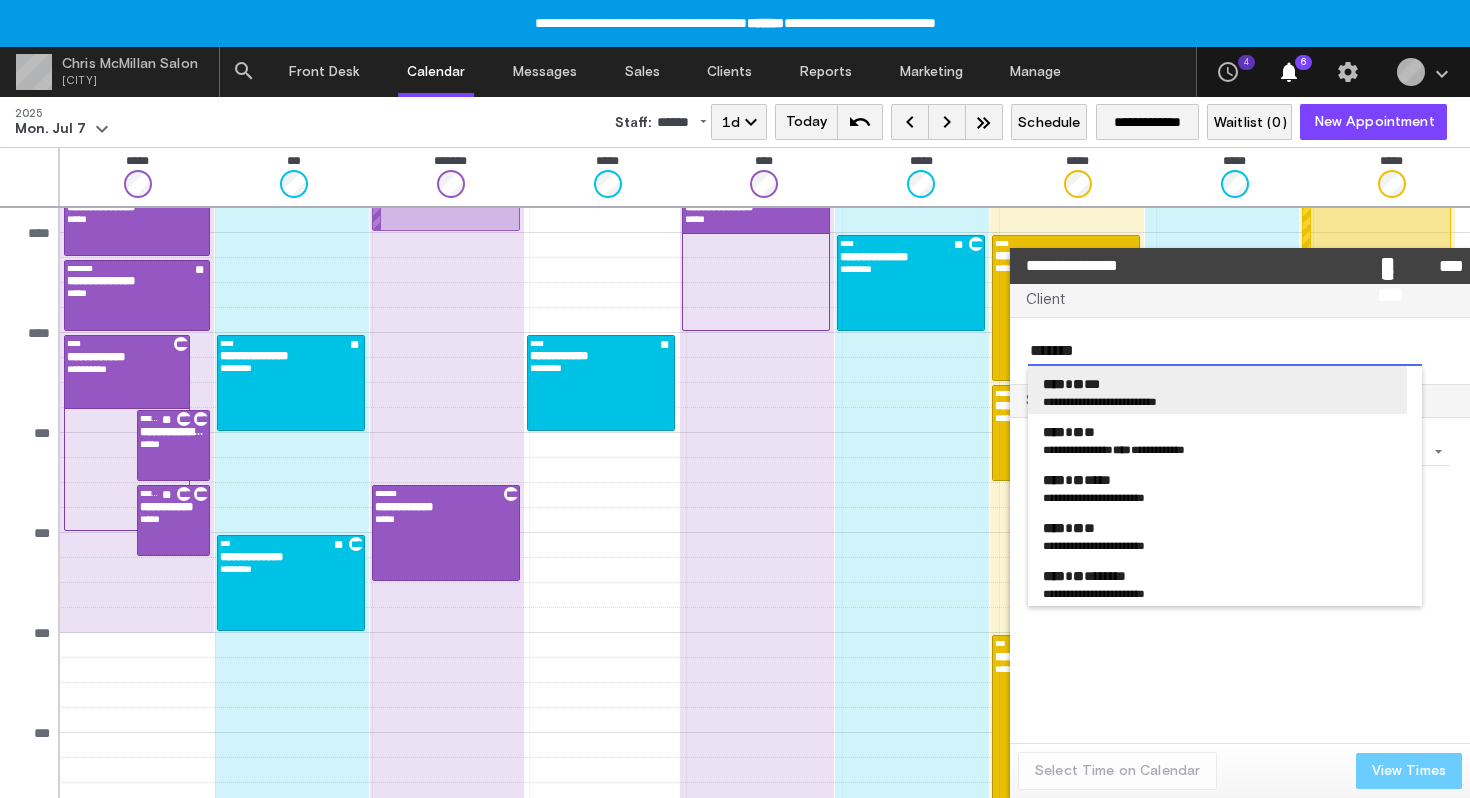 type on "*******" 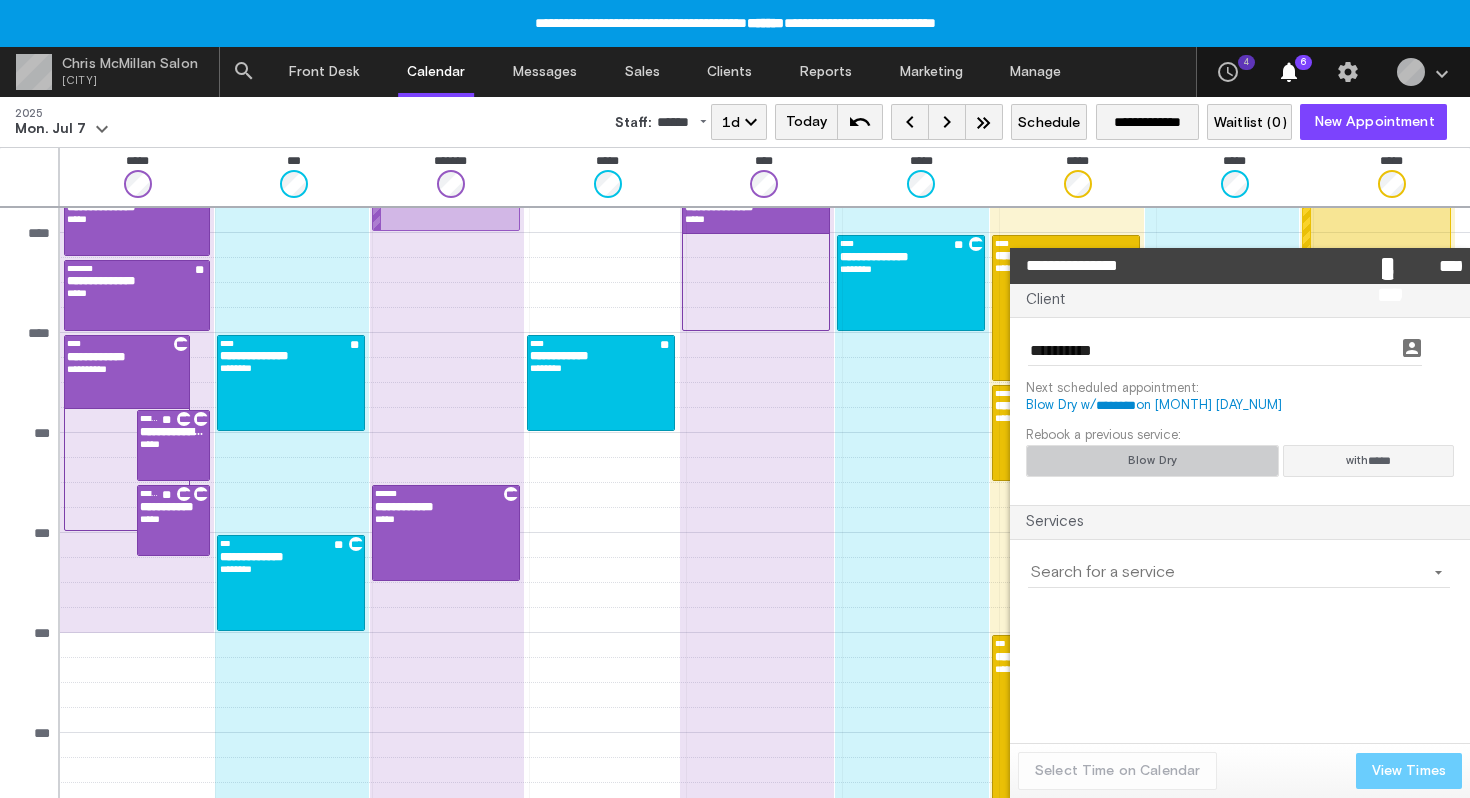 click on "Blow Dry" at bounding box center [1152, 461] 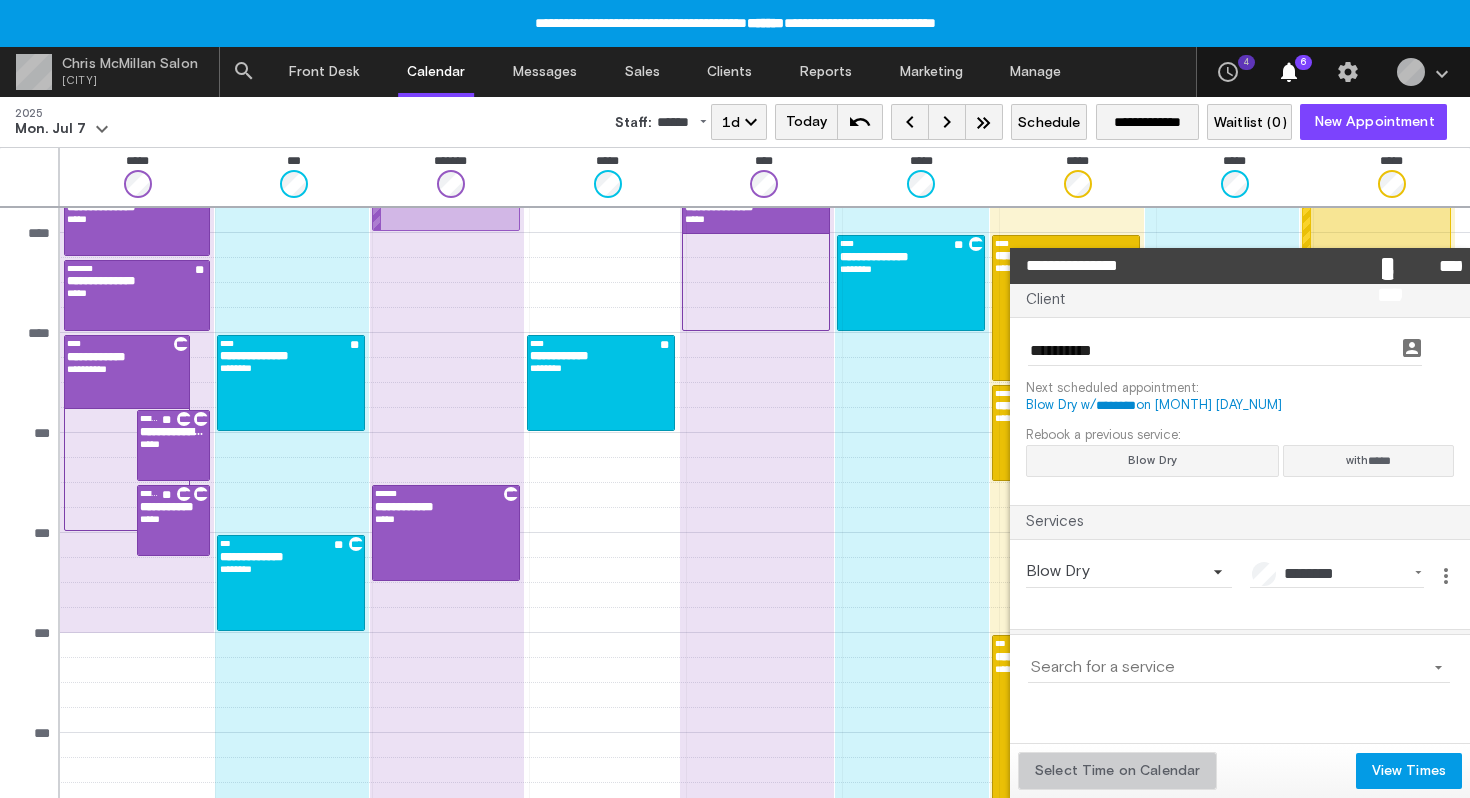 click on "Select Time on Calendar" at bounding box center (1117, 771) 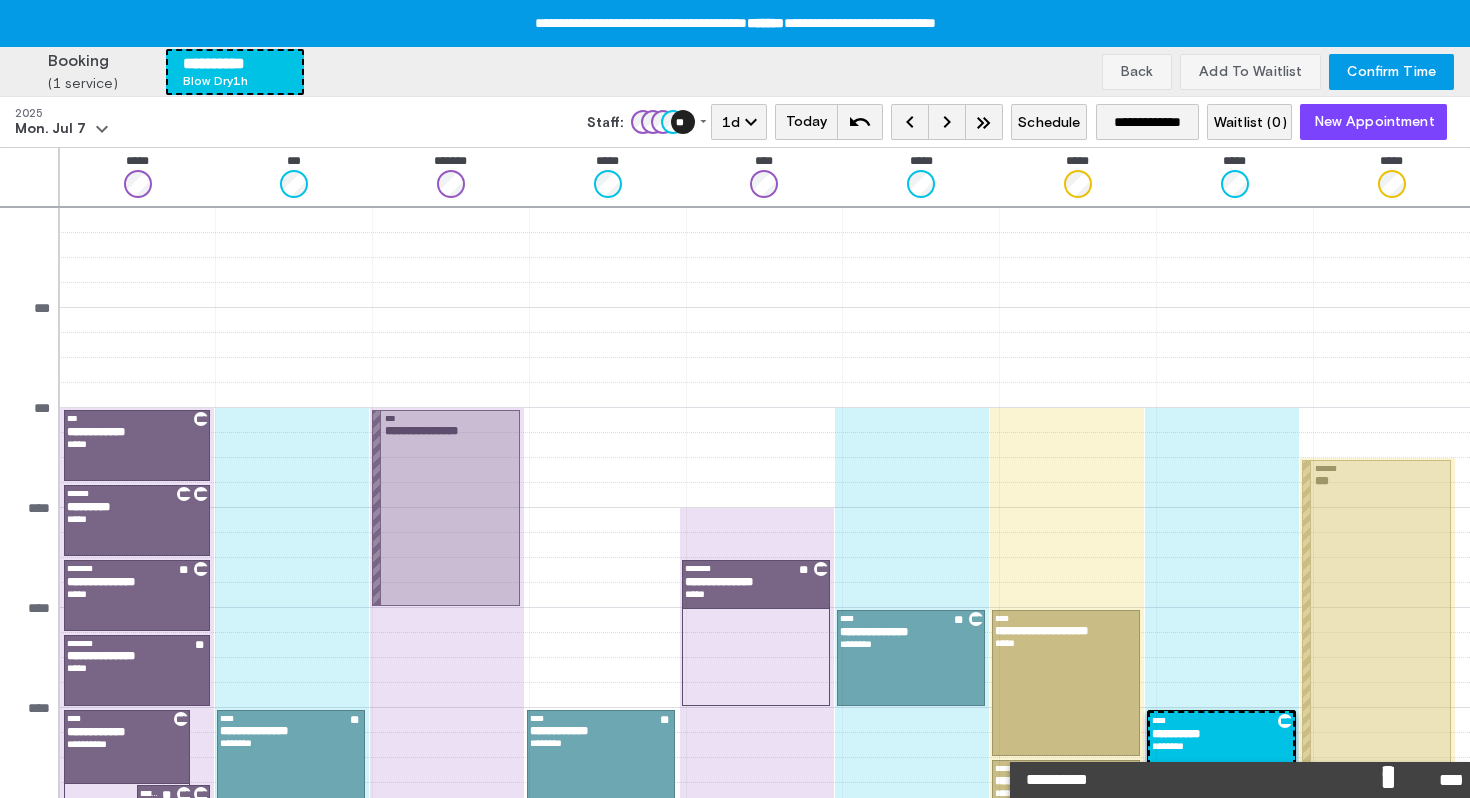 scroll, scrollTop: 375, scrollLeft: 0, axis: vertical 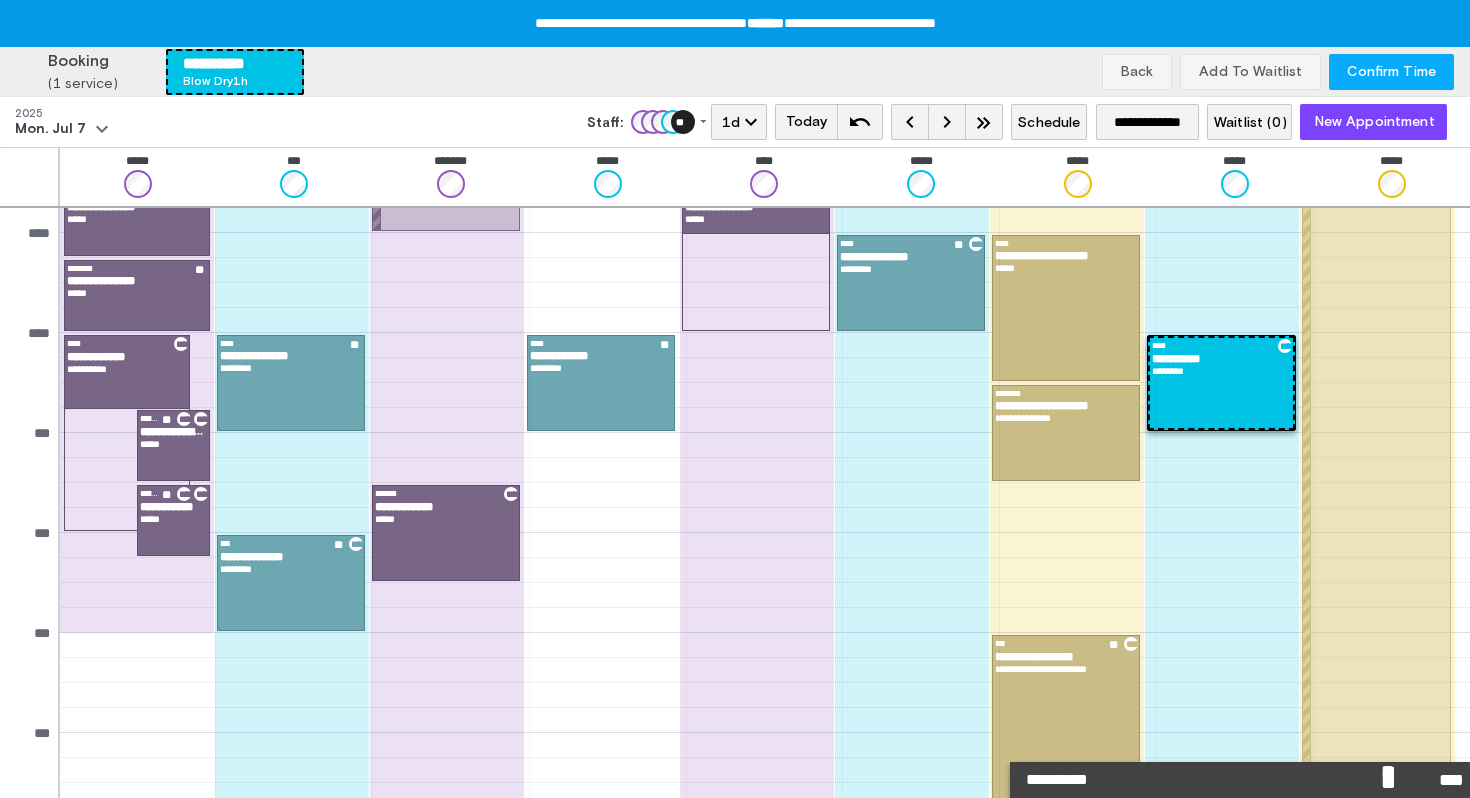 click on "Confirm Time" at bounding box center (1391, 72) 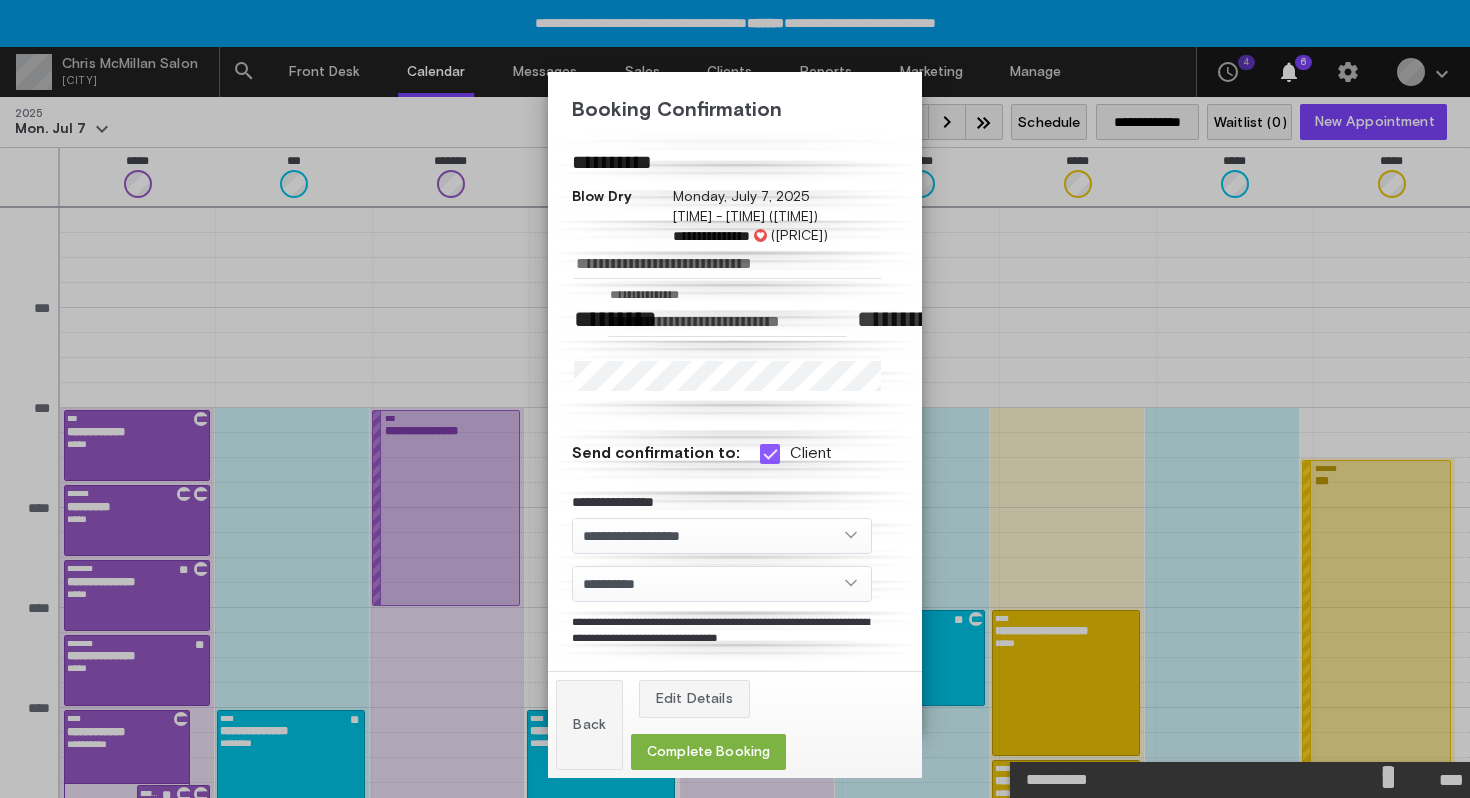 scroll, scrollTop: 375, scrollLeft: 0, axis: vertical 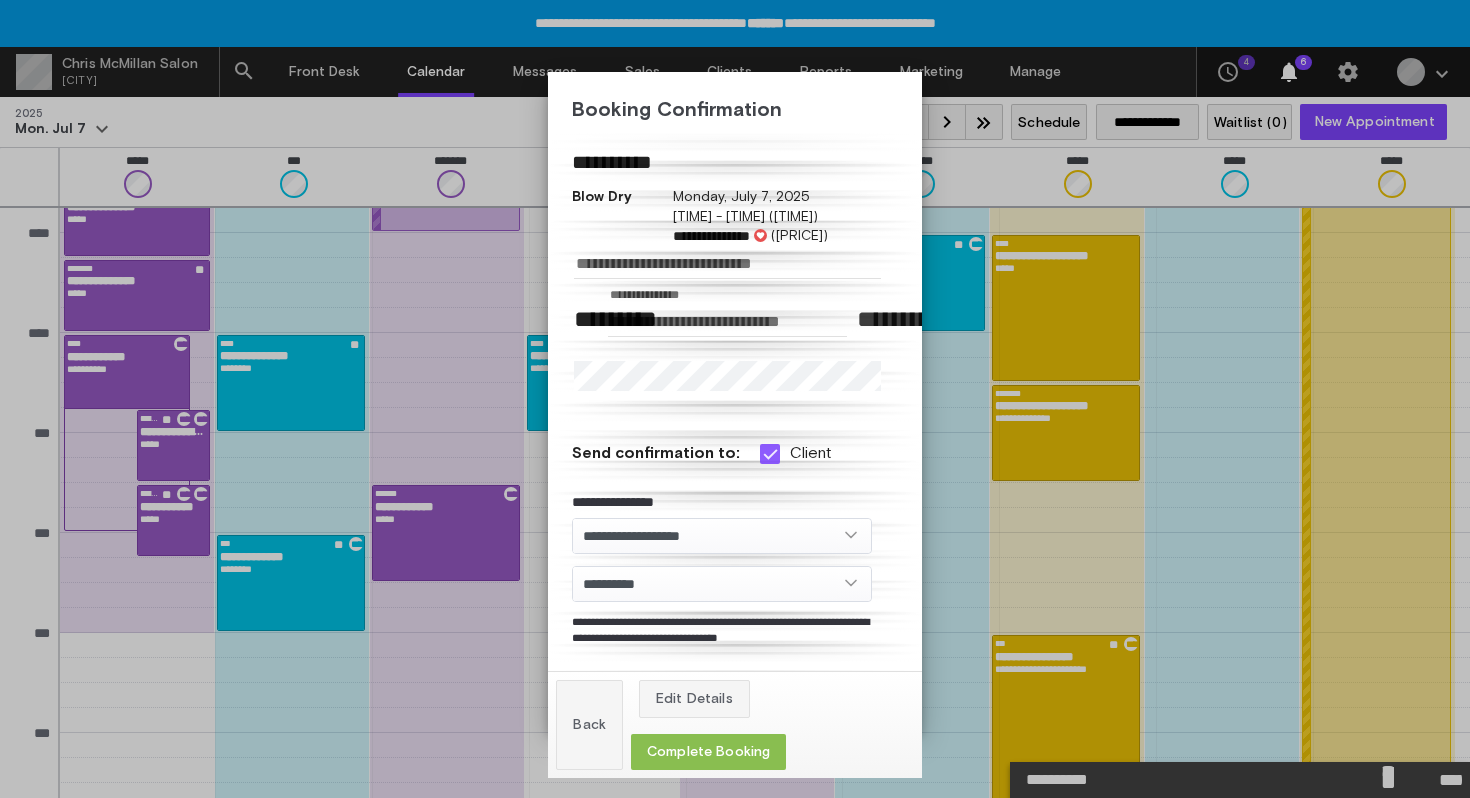 click on "Complete Booking" at bounding box center (708, 752) 